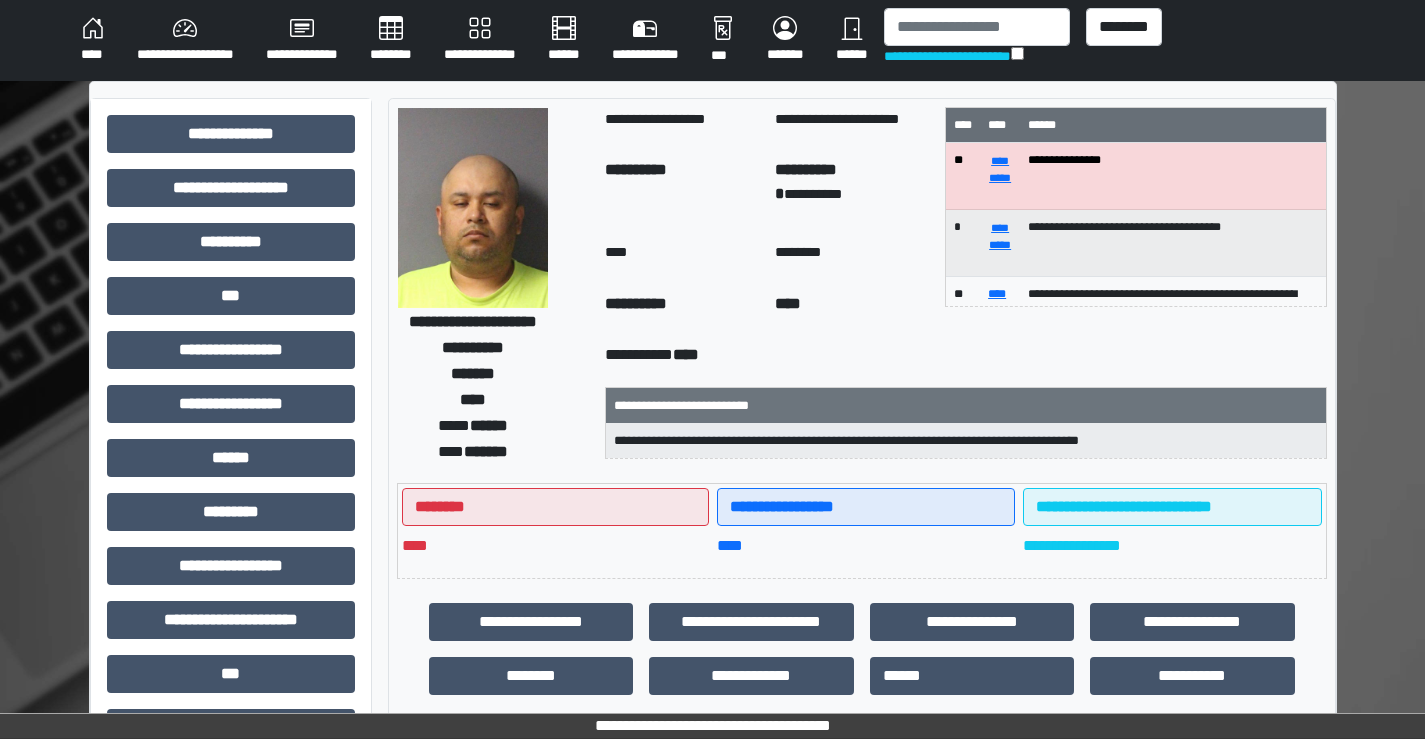 select on "**" 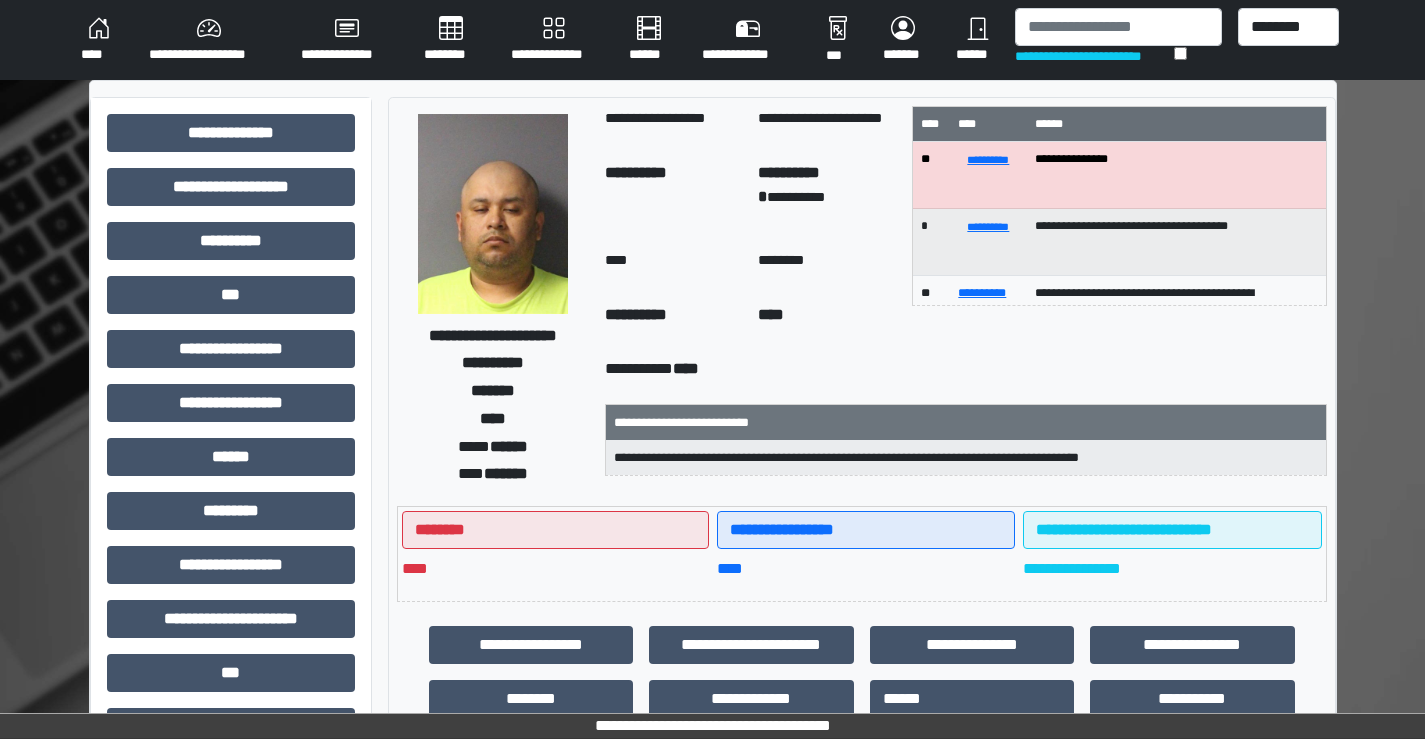 scroll, scrollTop: 0, scrollLeft: 0, axis: both 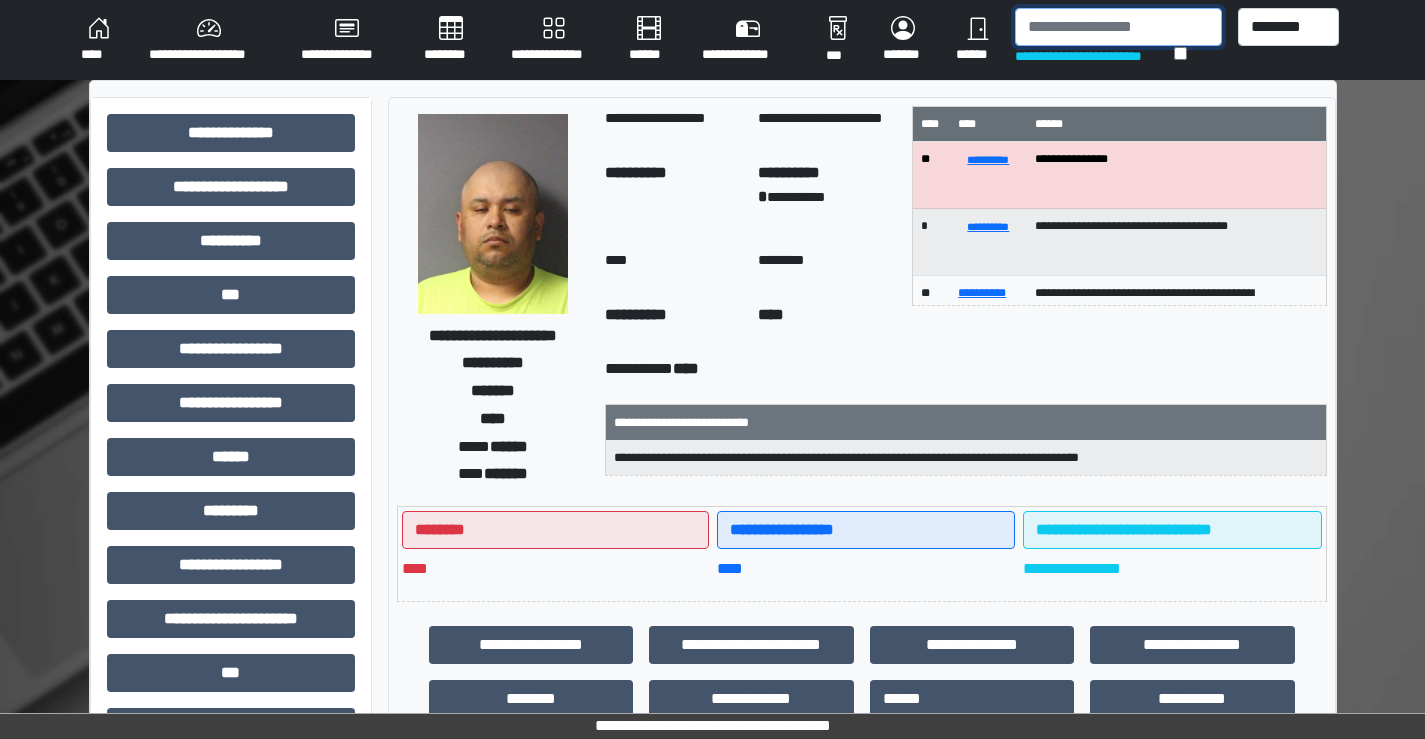 click at bounding box center (1118, 27) 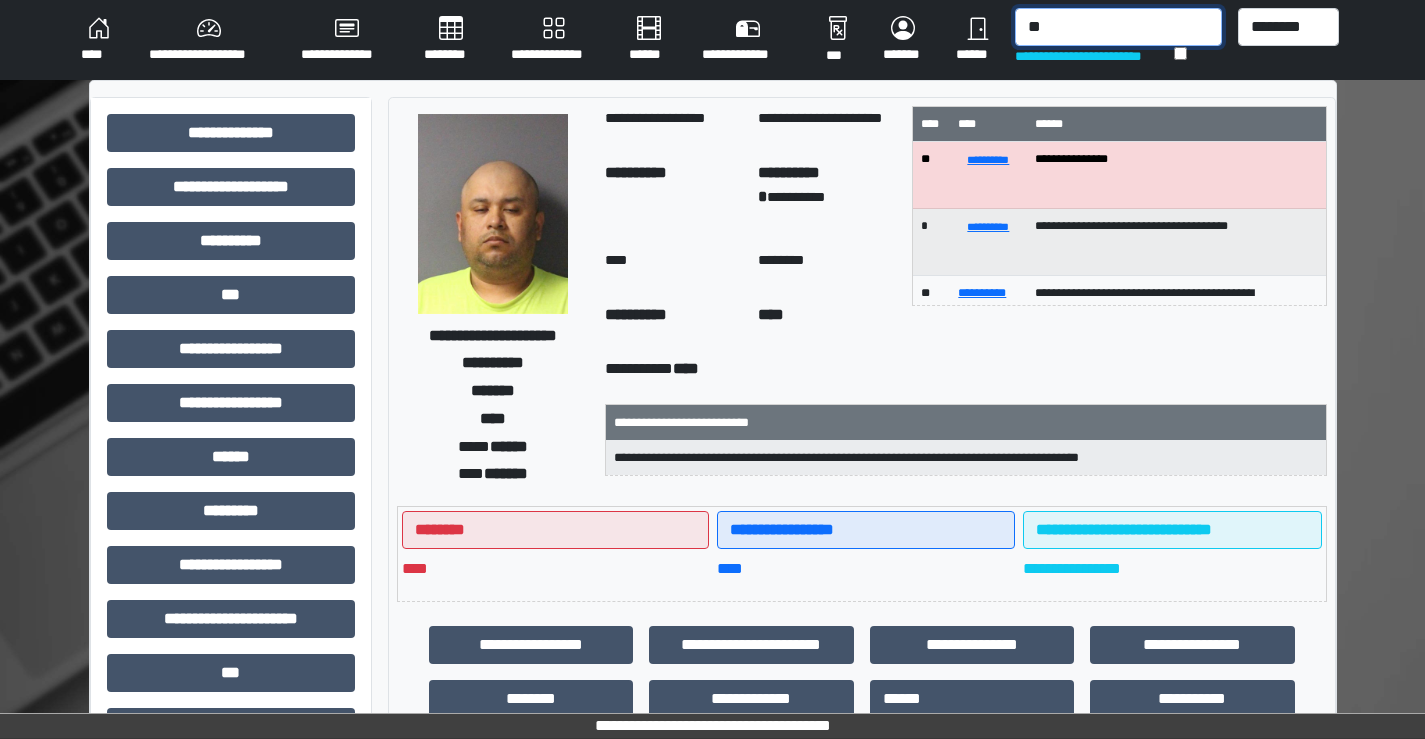 type on "*" 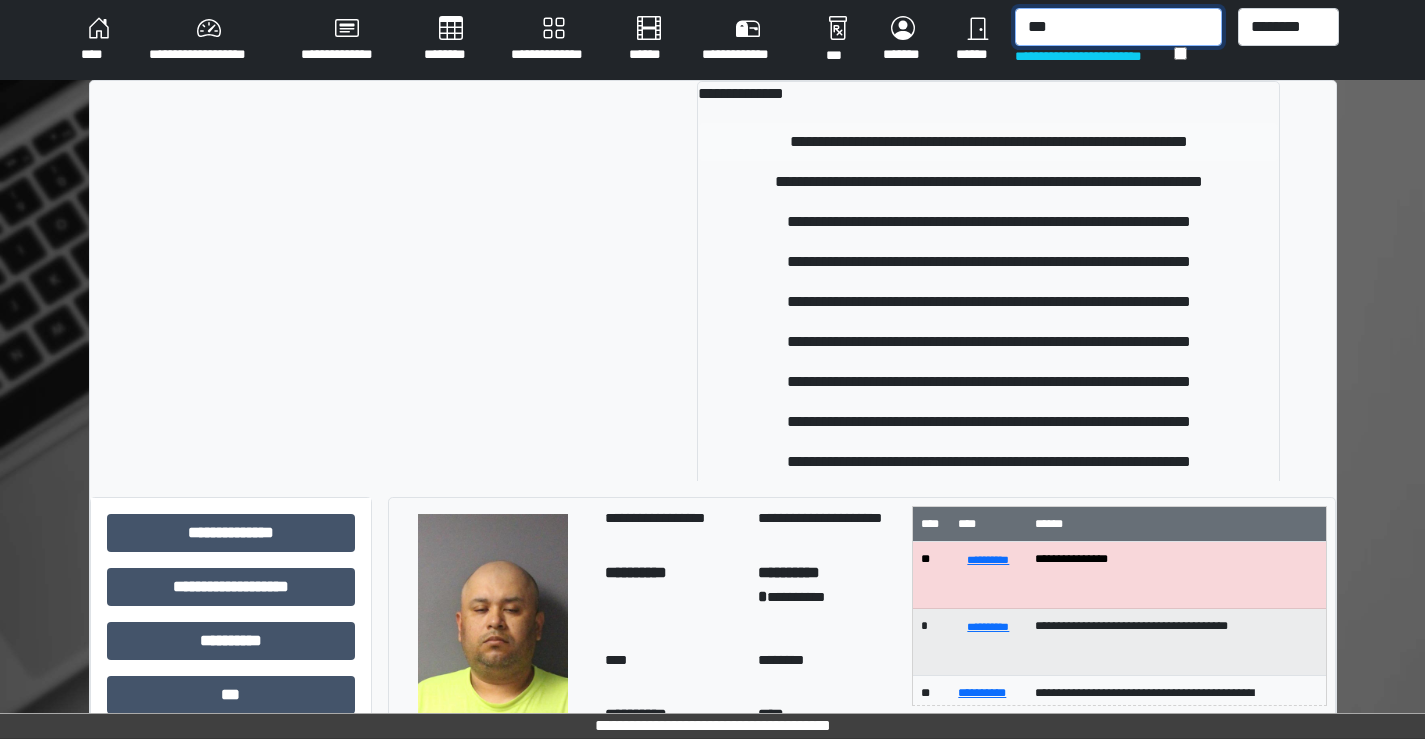 type on "***" 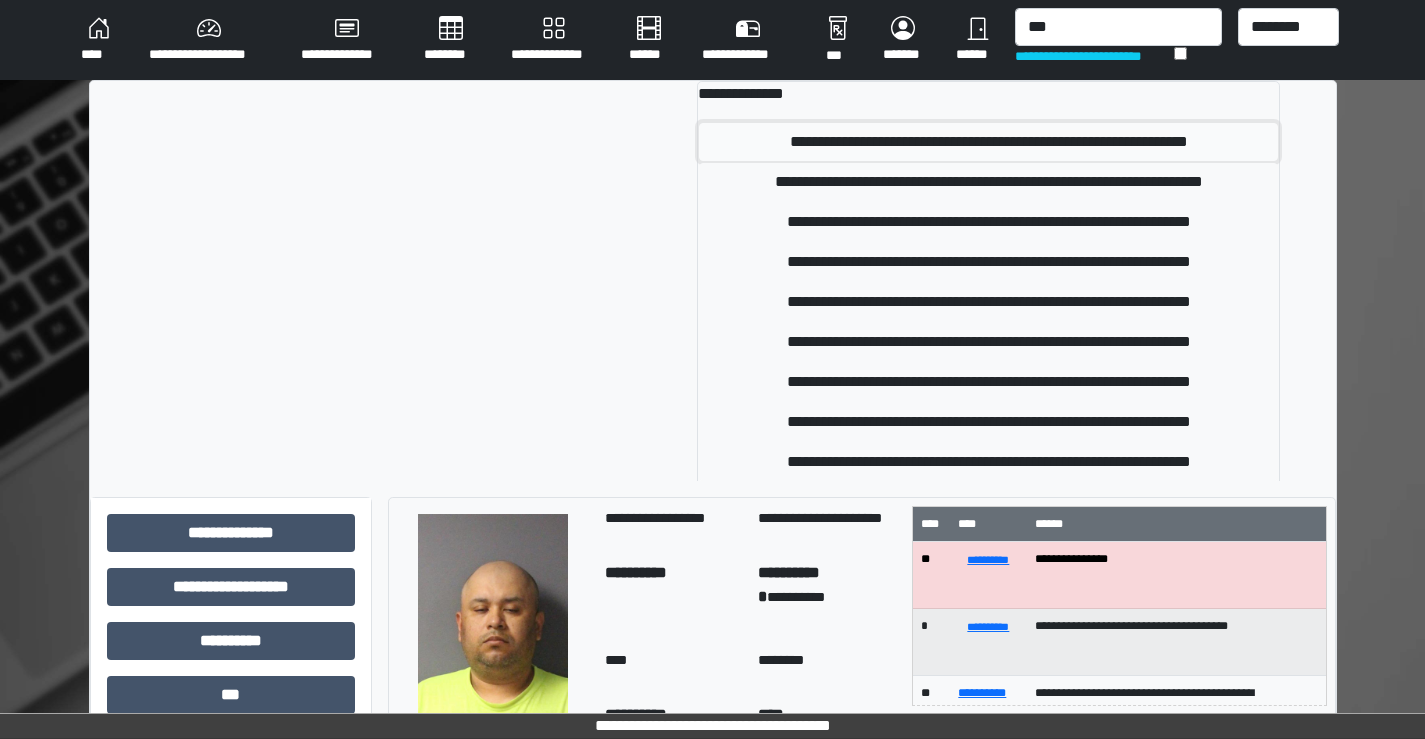 click on "**********" at bounding box center [988, 142] 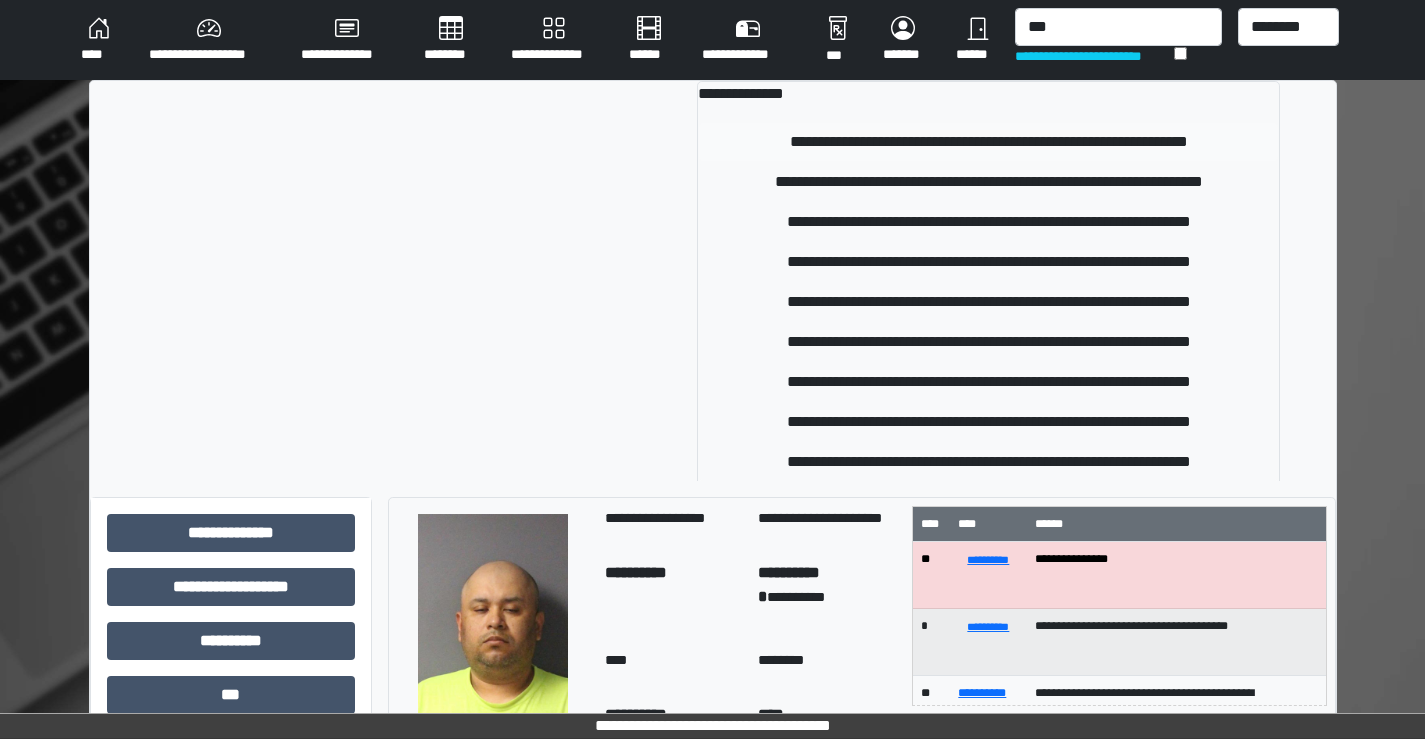 type 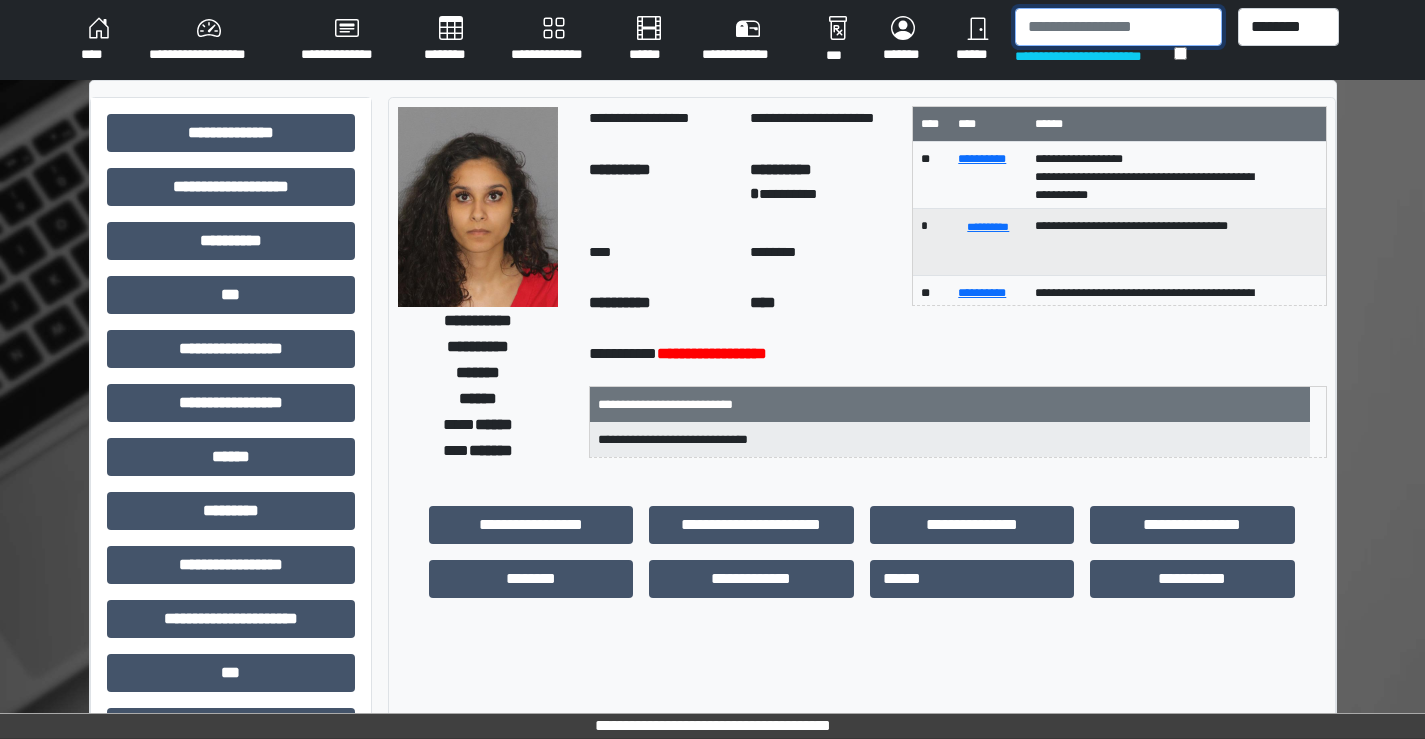 click at bounding box center (1118, 27) 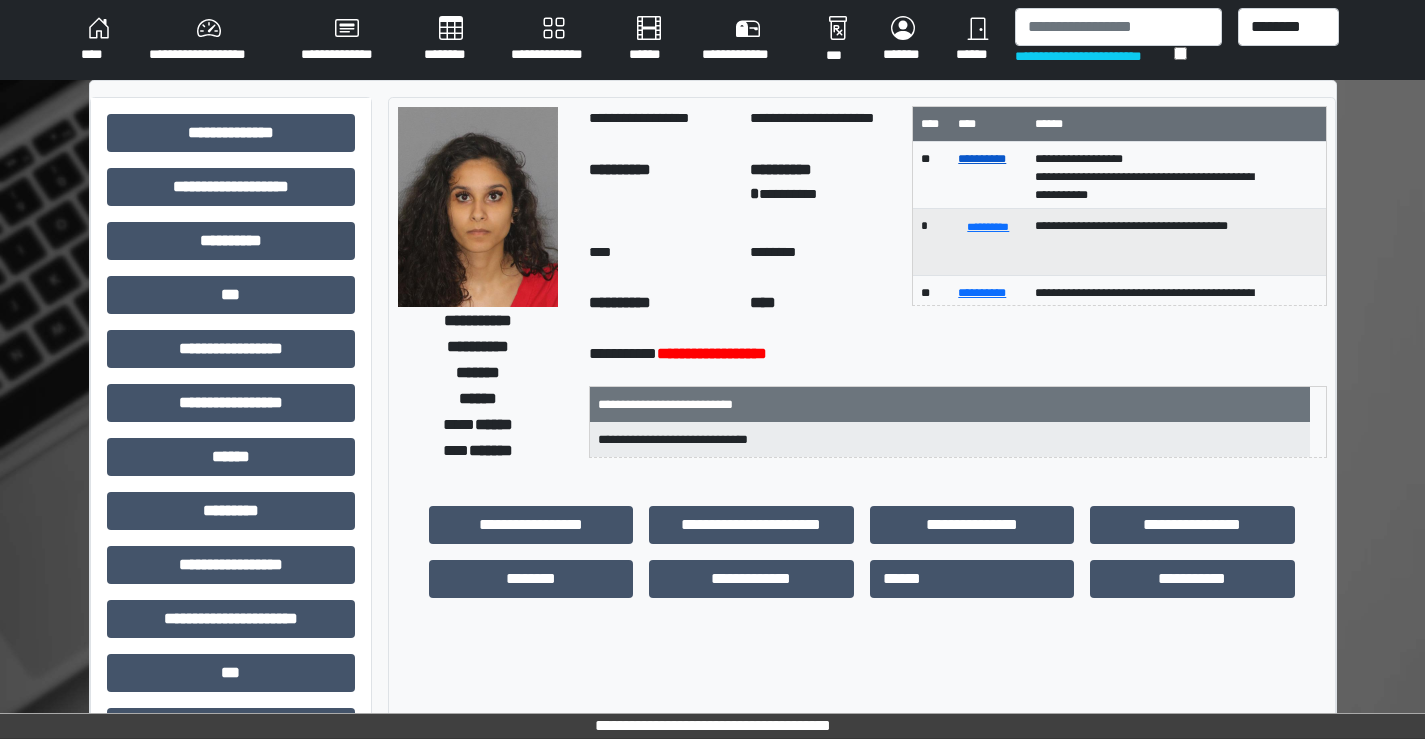 click on "**********" at bounding box center [982, 159] 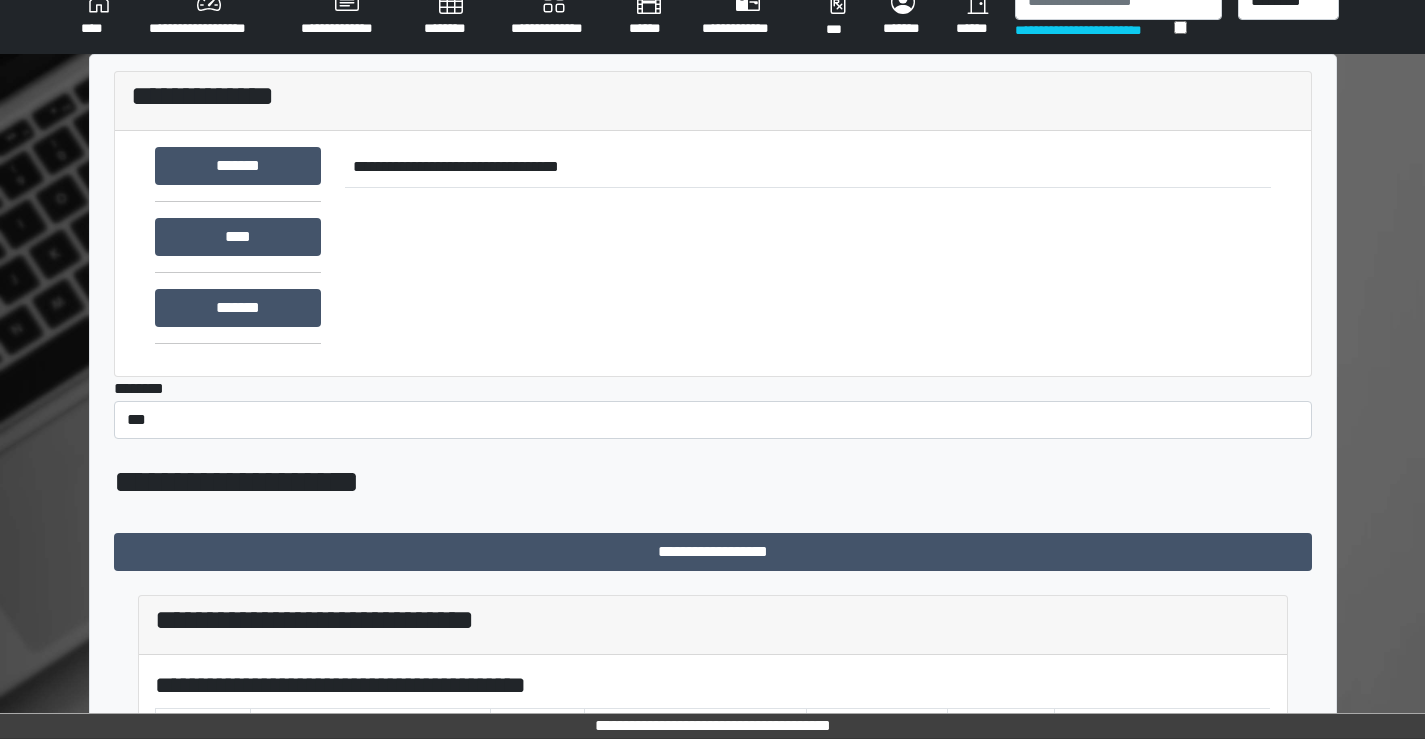 scroll, scrollTop: 0, scrollLeft: 0, axis: both 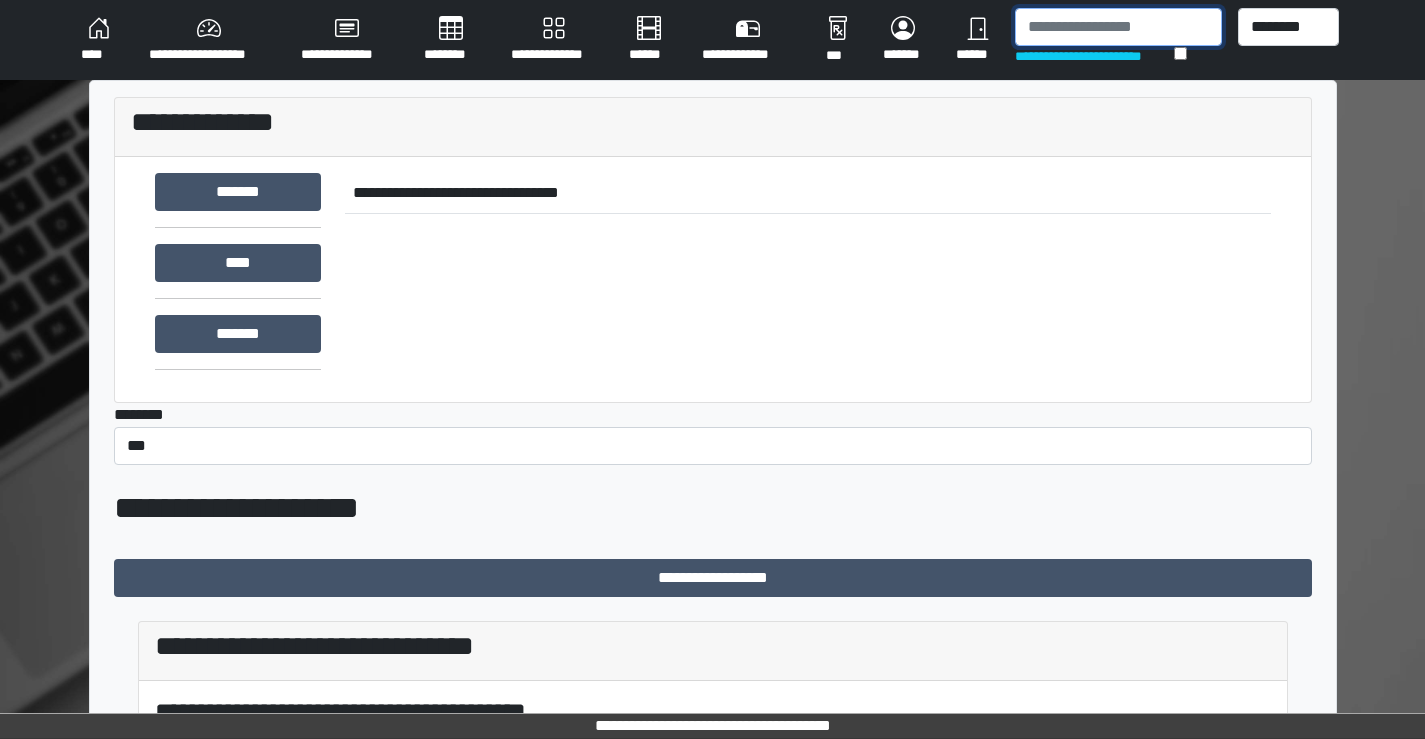 click at bounding box center (1118, 27) 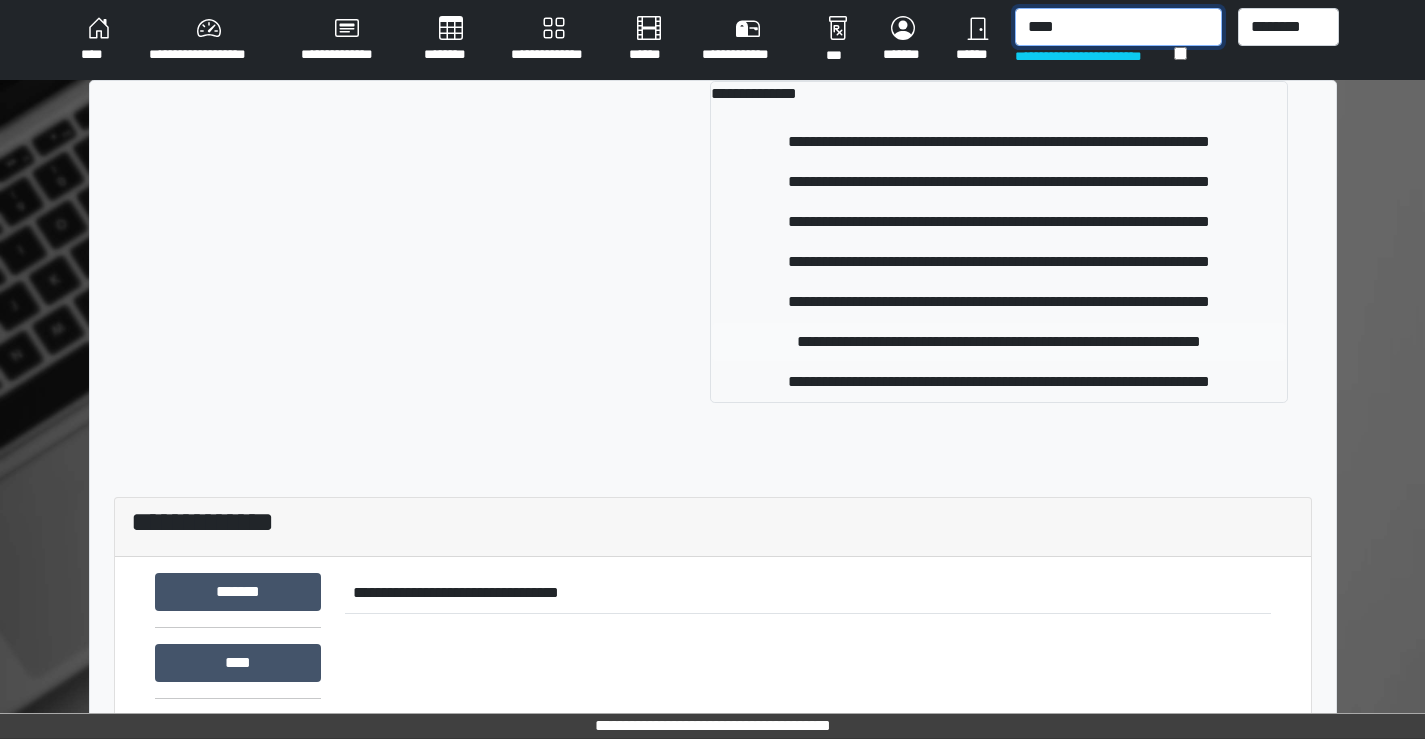 type on "****" 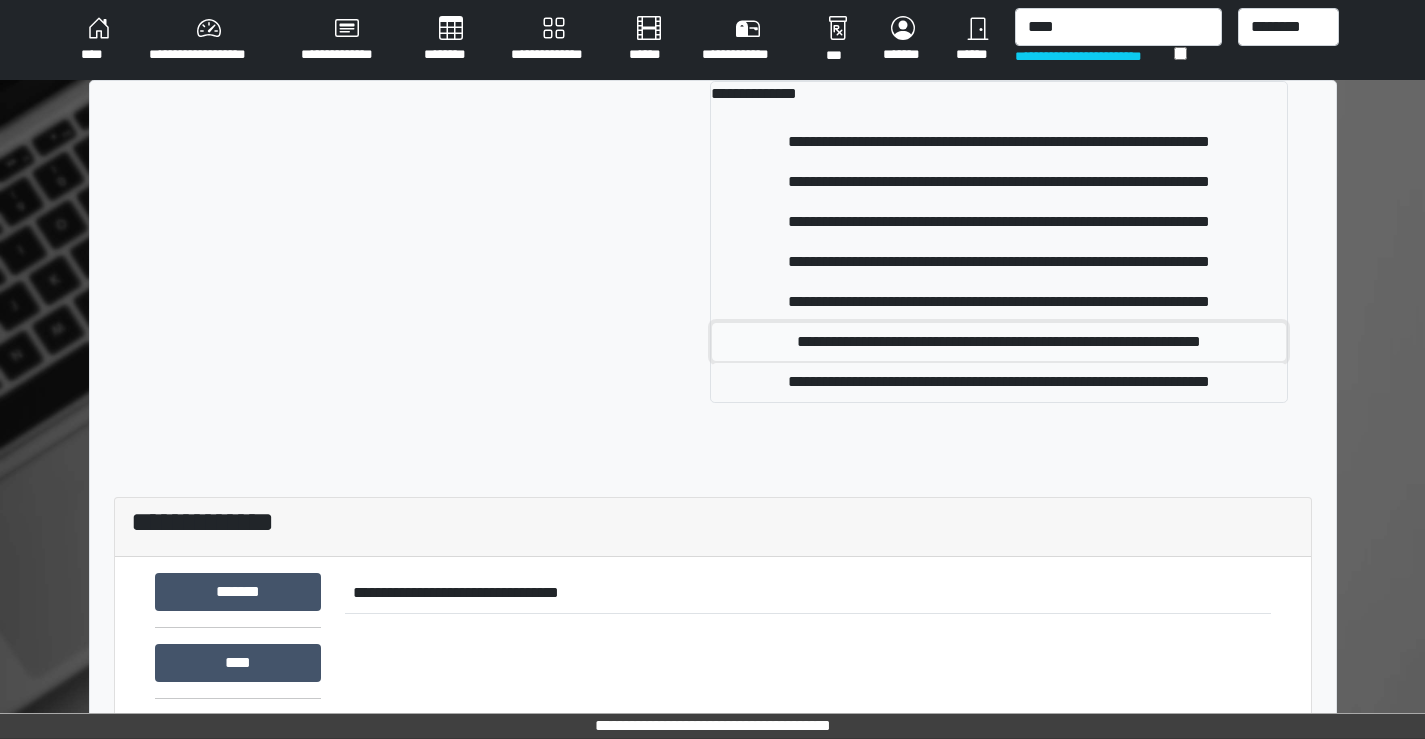 click on "**********" at bounding box center (999, 342) 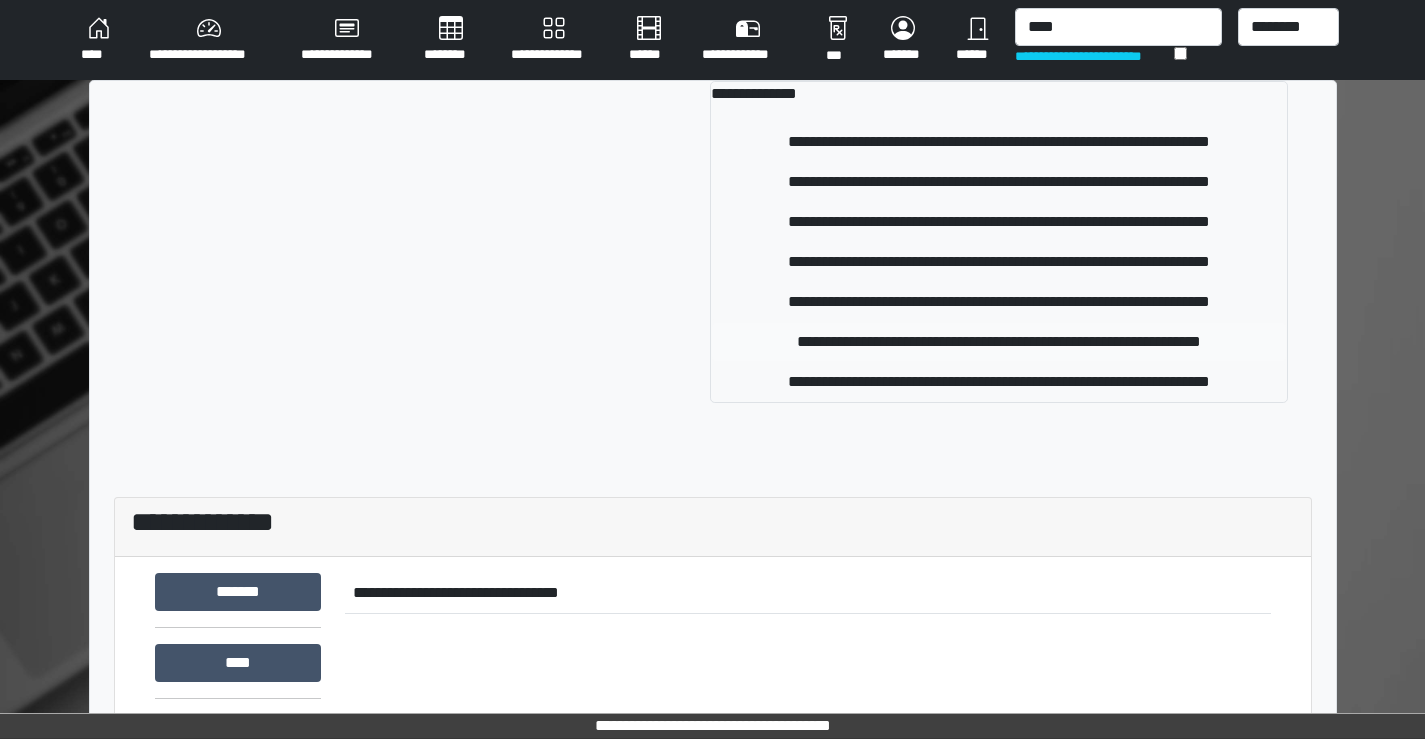 type 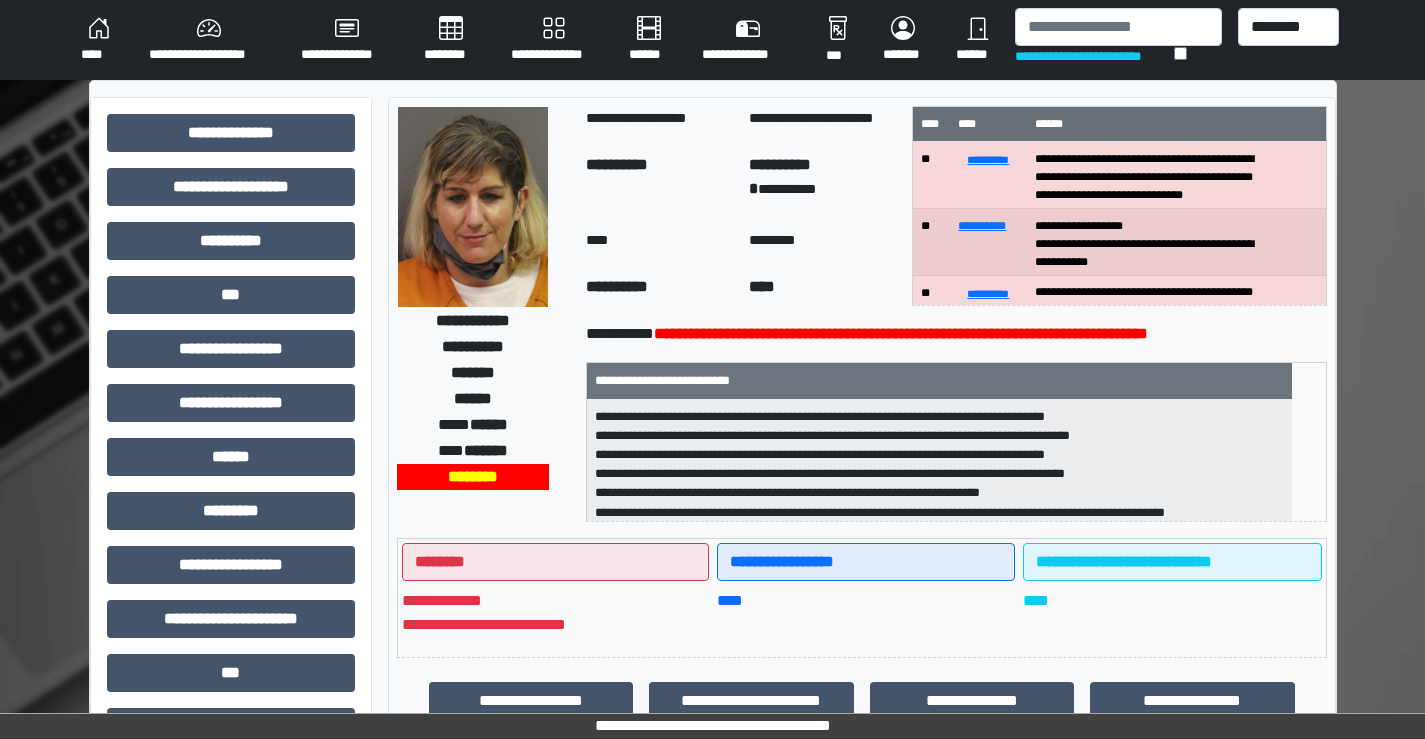 scroll, scrollTop: 58, scrollLeft: 0, axis: vertical 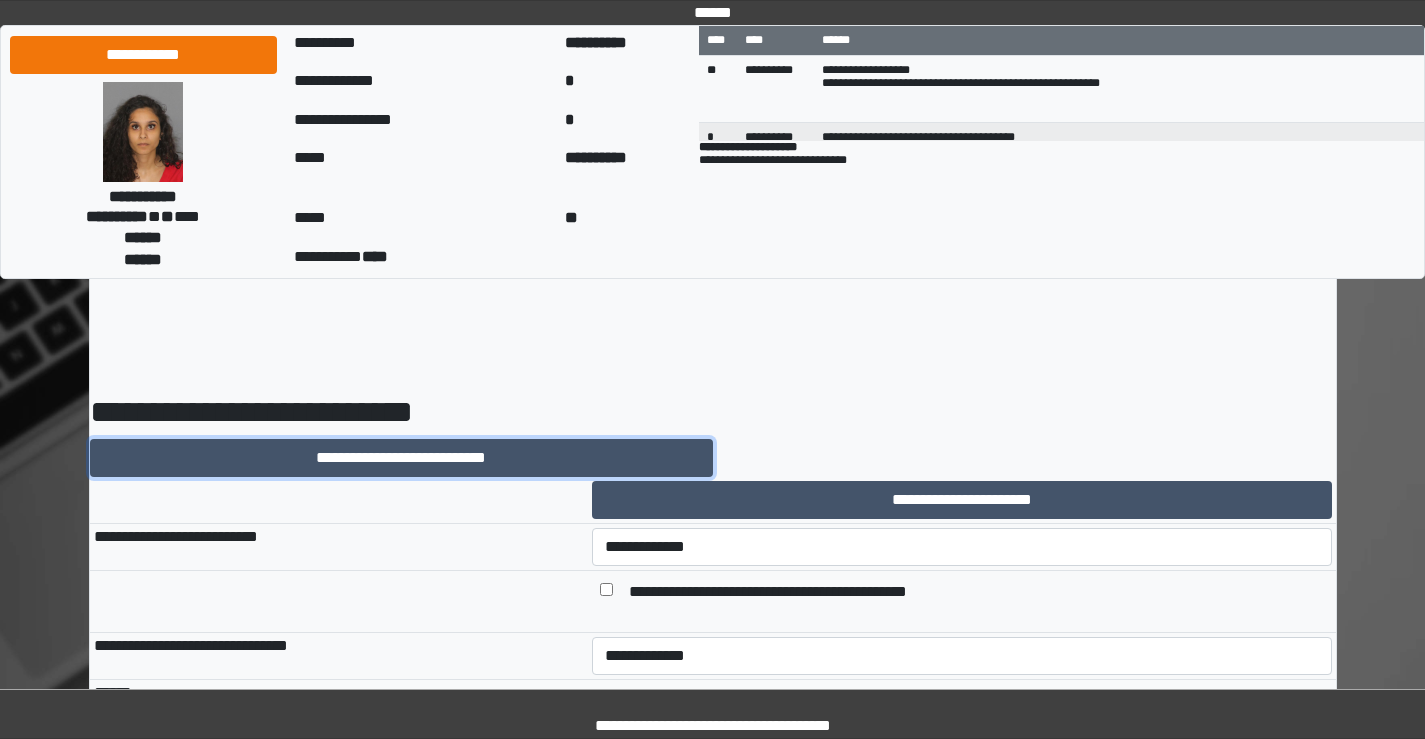 click on "**********" at bounding box center (401, 458) 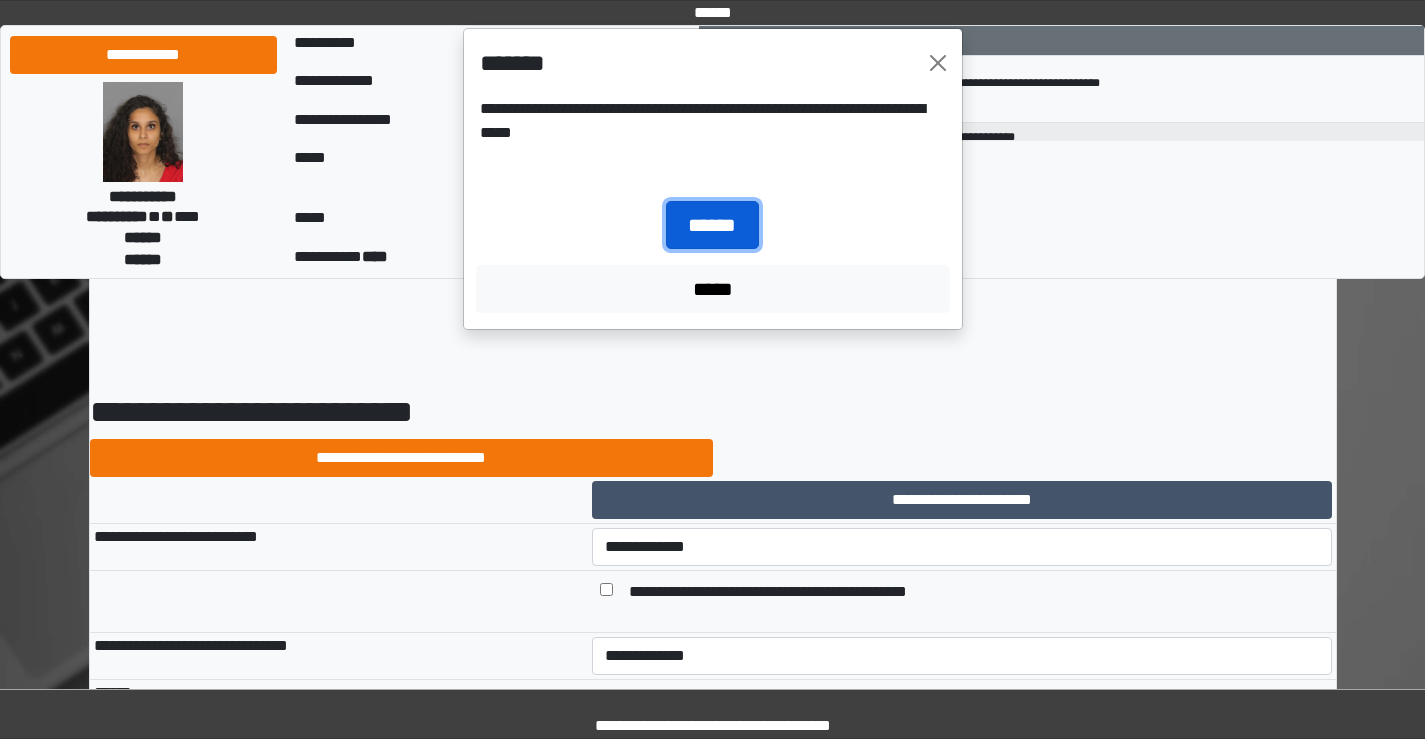 click on "******" at bounding box center (712, 225) 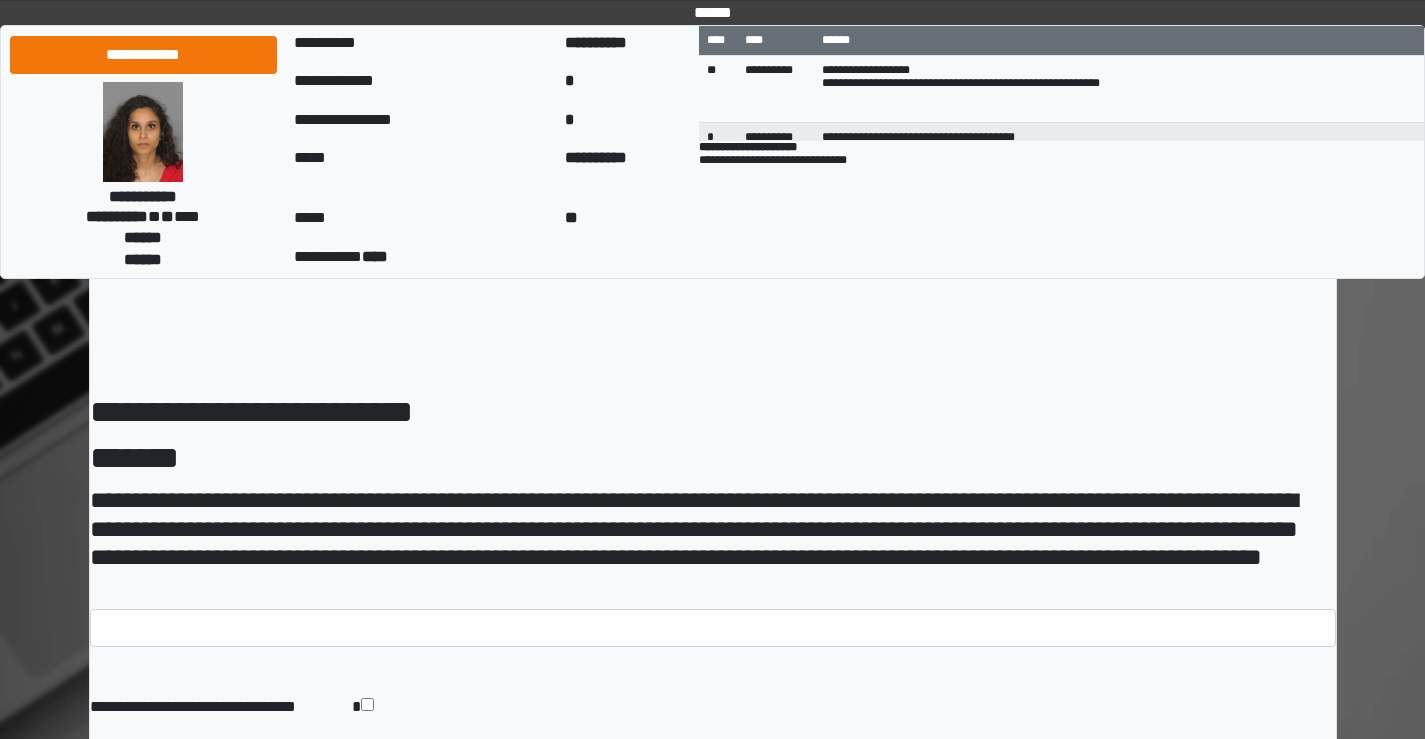 scroll, scrollTop: 0, scrollLeft: 0, axis: both 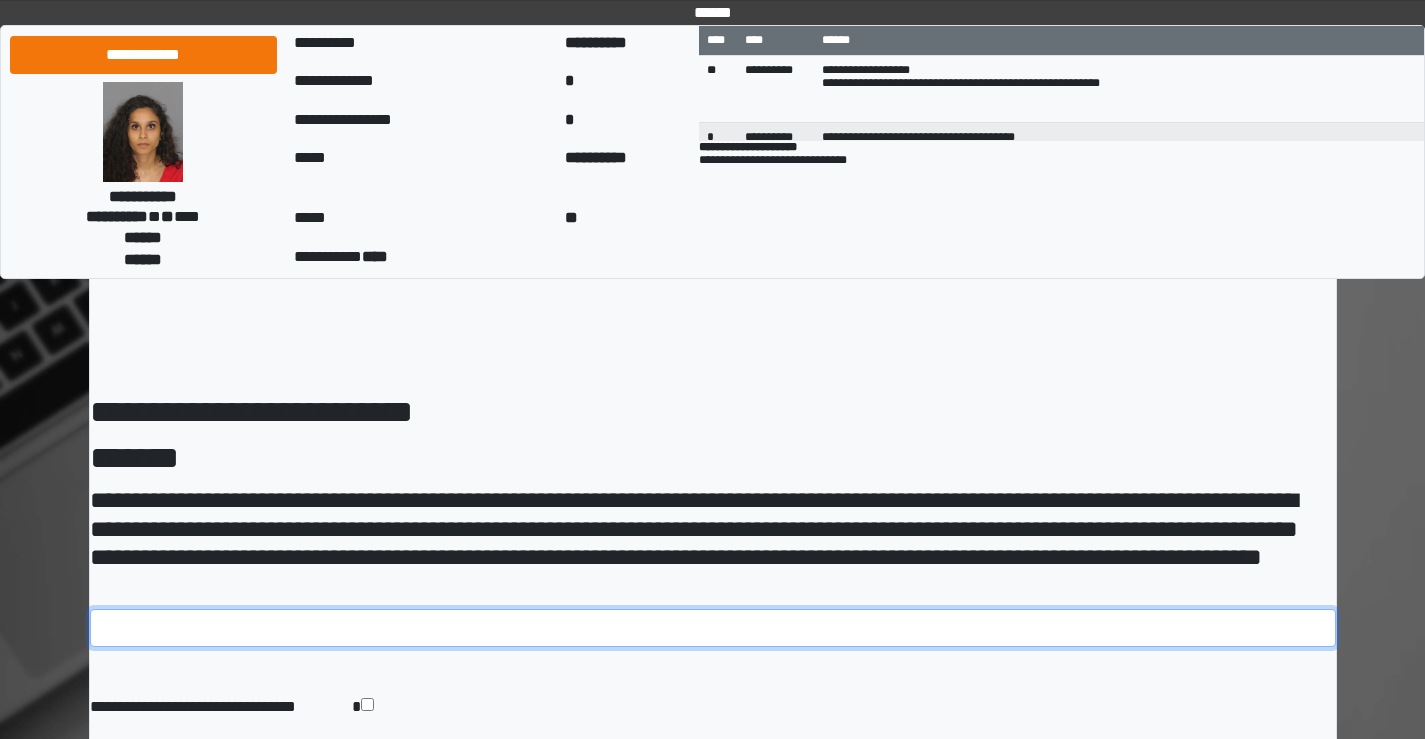 click at bounding box center (713, 628) 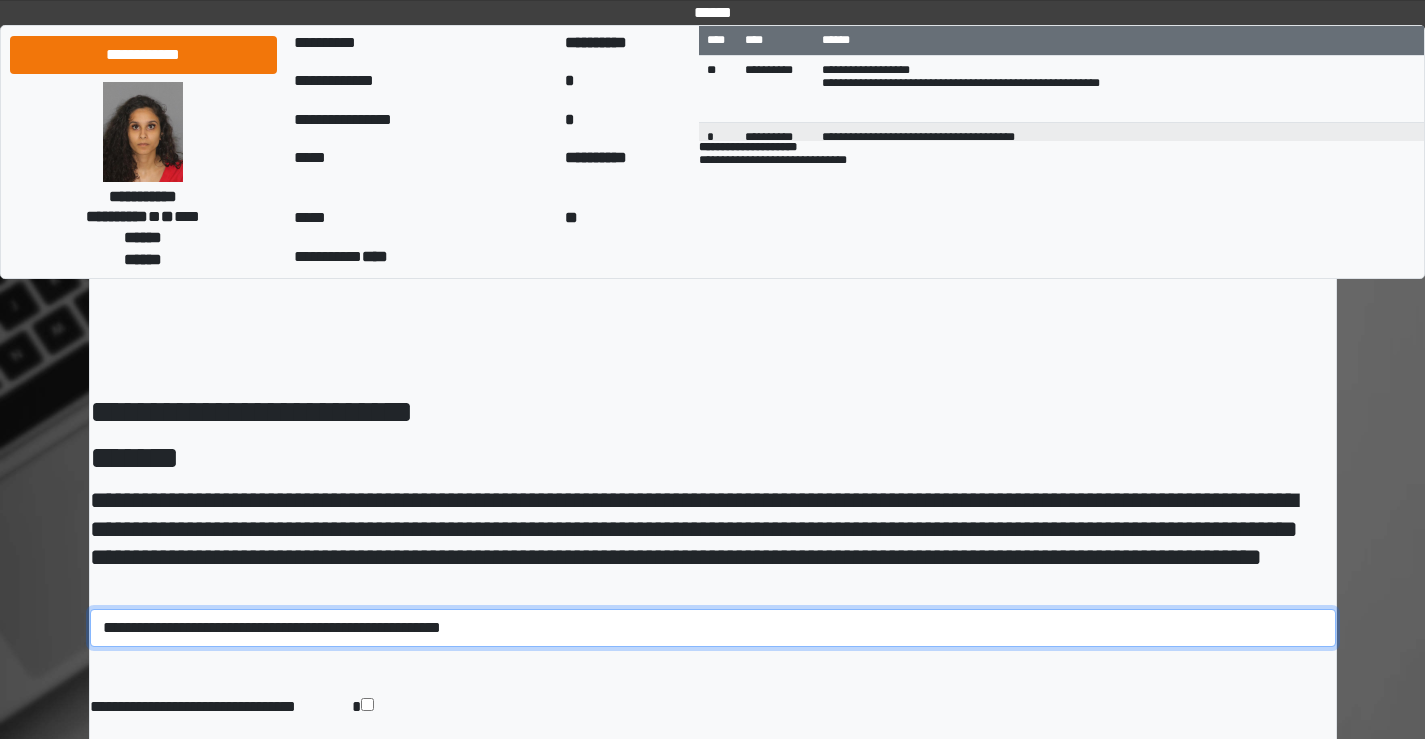 drag, startPoint x: 513, startPoint y: 627, endPoint x: 80, endPoint y: 643, distance: 433.2955 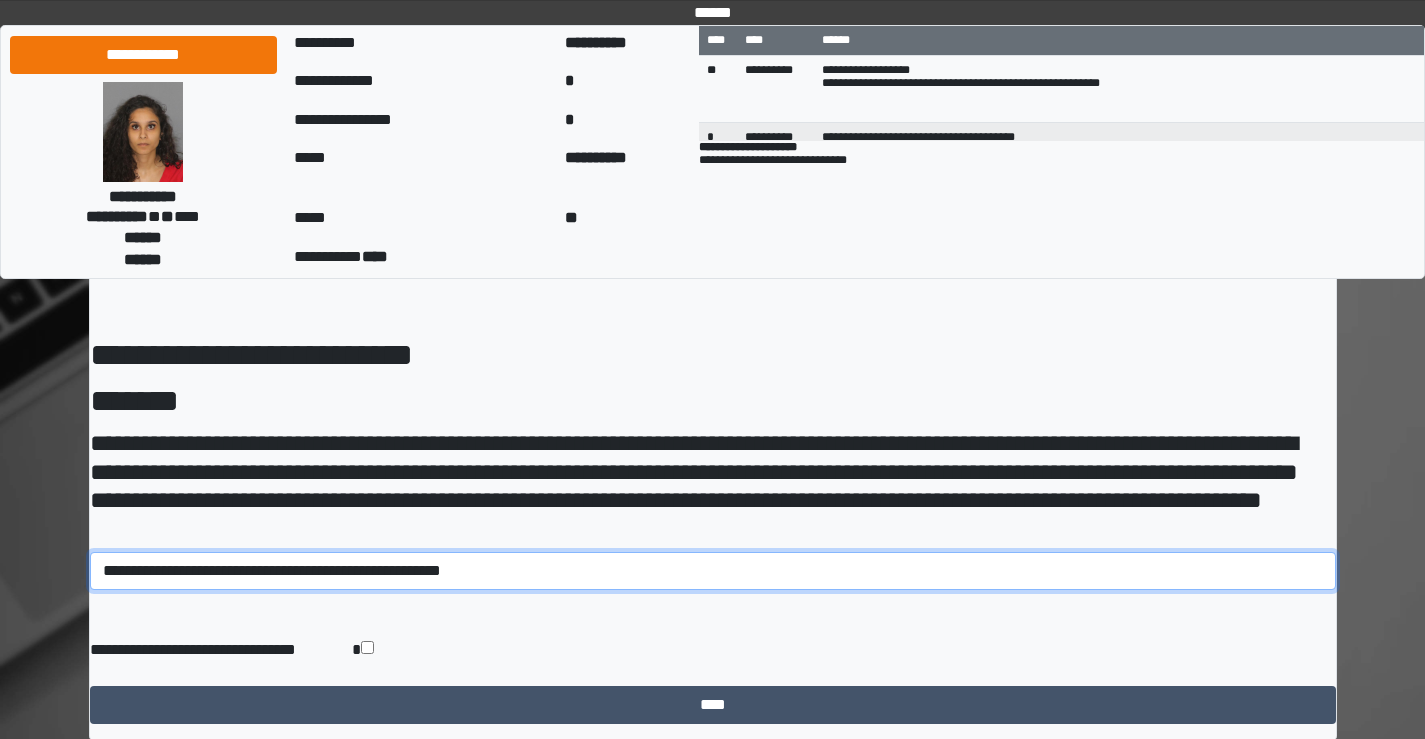 scroll, scrollTop: 113, scrollLeft: 0, axis: vertical 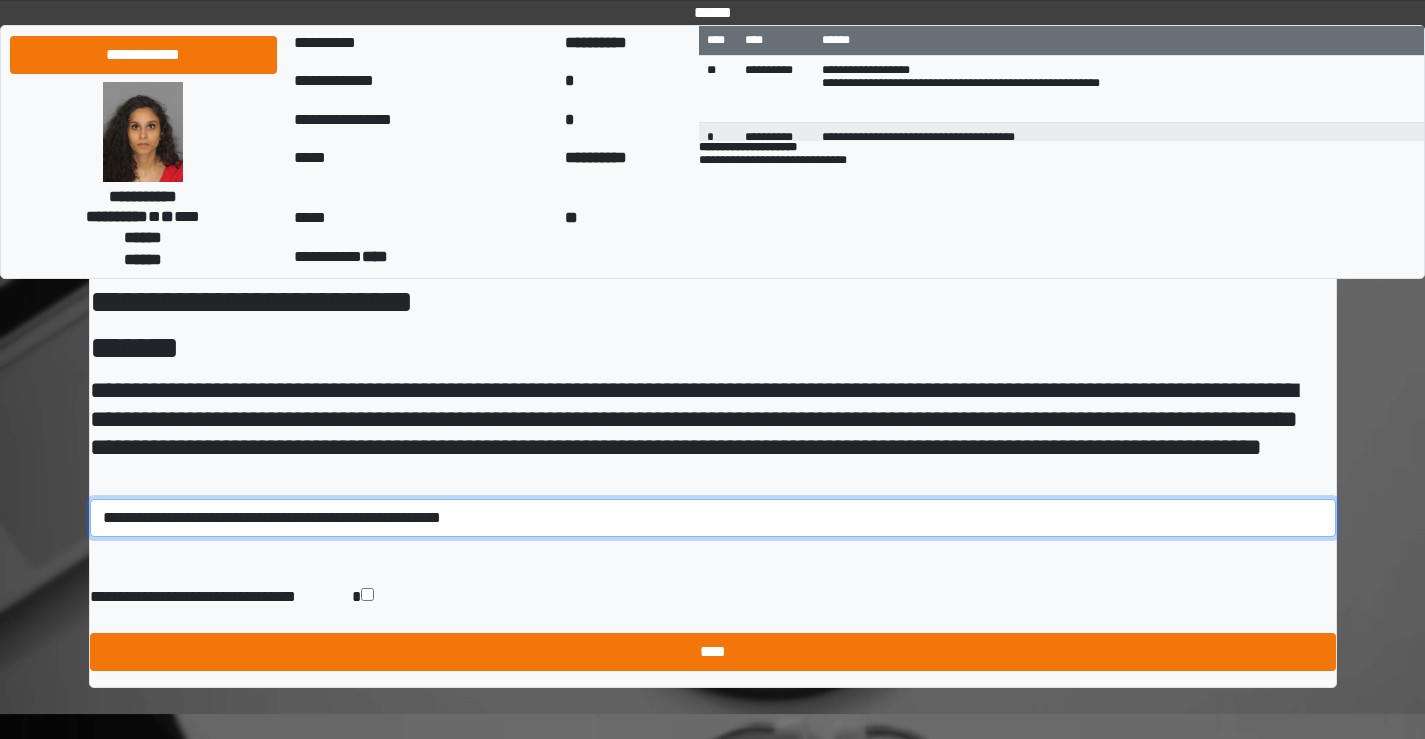 type on "**********" 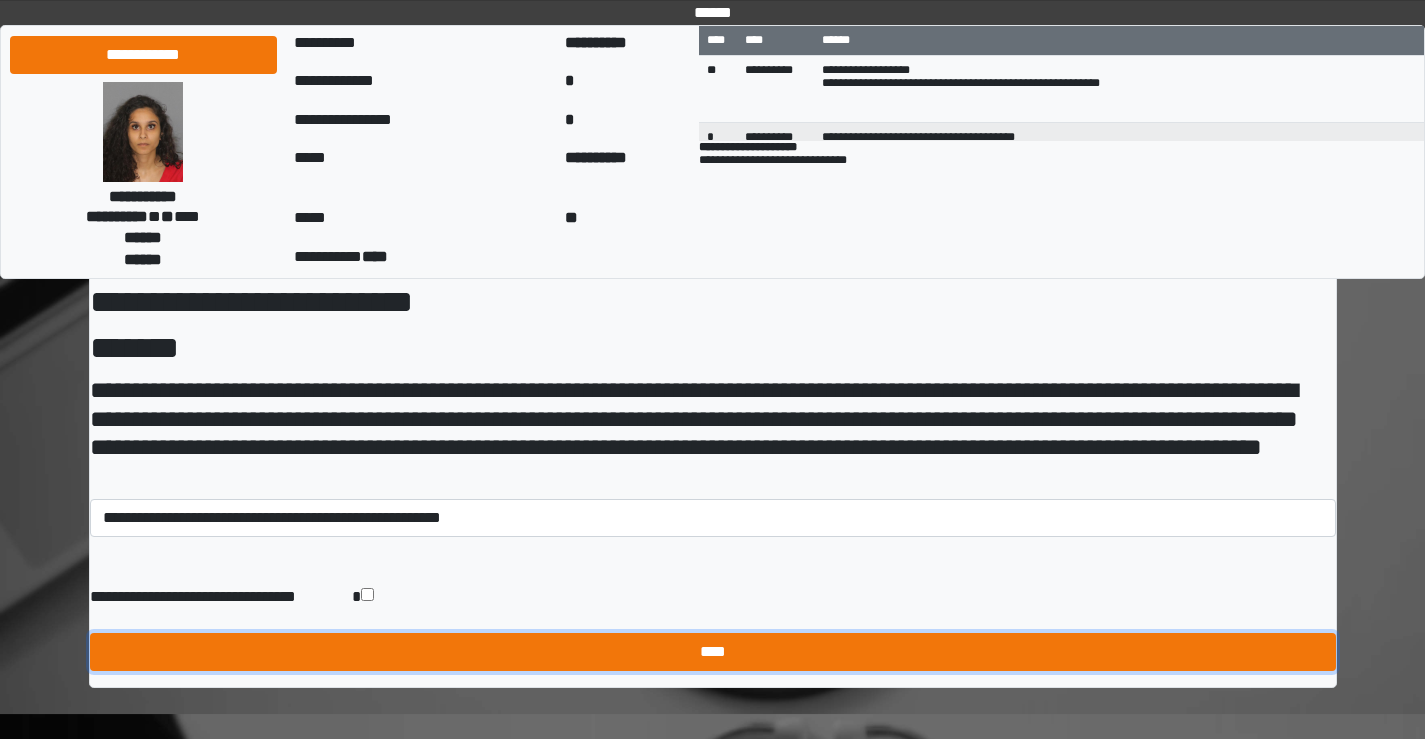 click on "****" at bounding box center (713, 652) 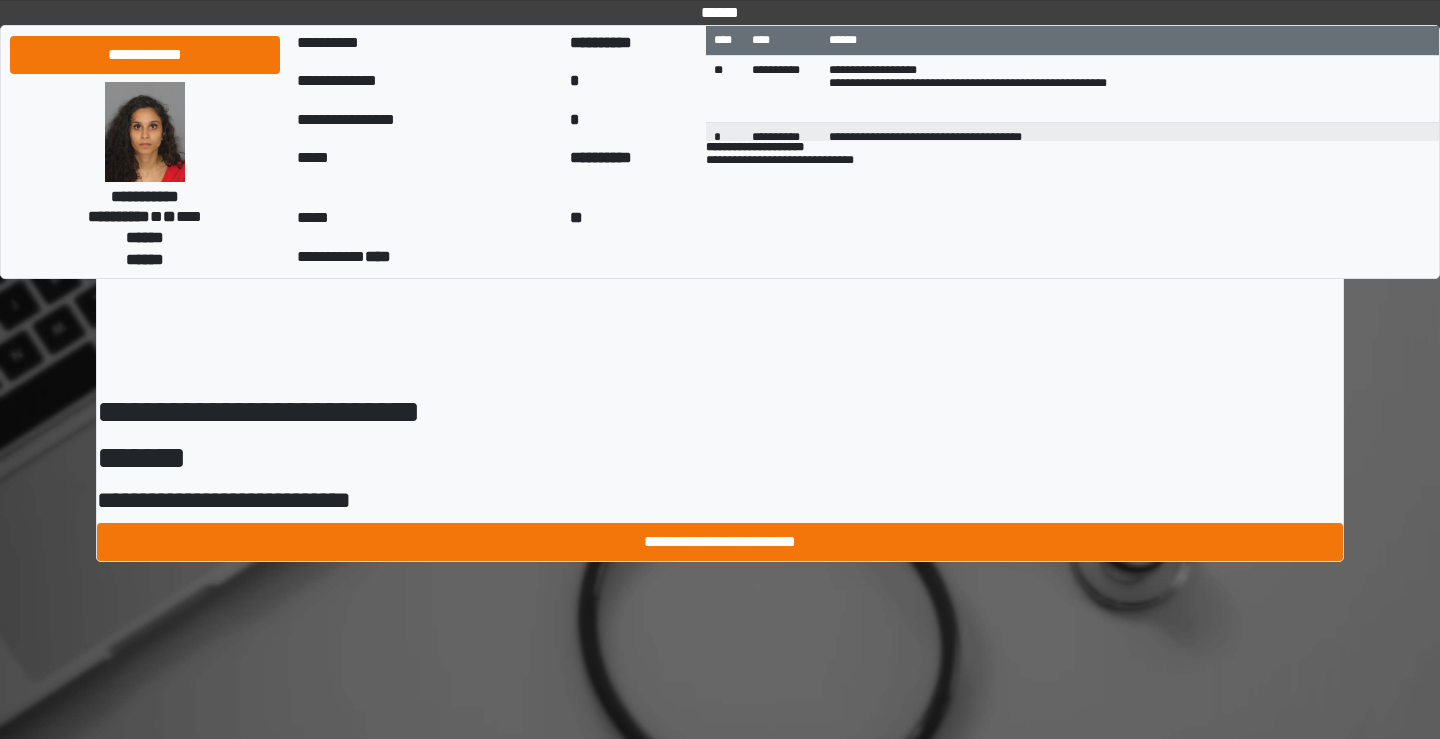 scroll, scrollTop: 0, scrollLeft: 0, axis: both 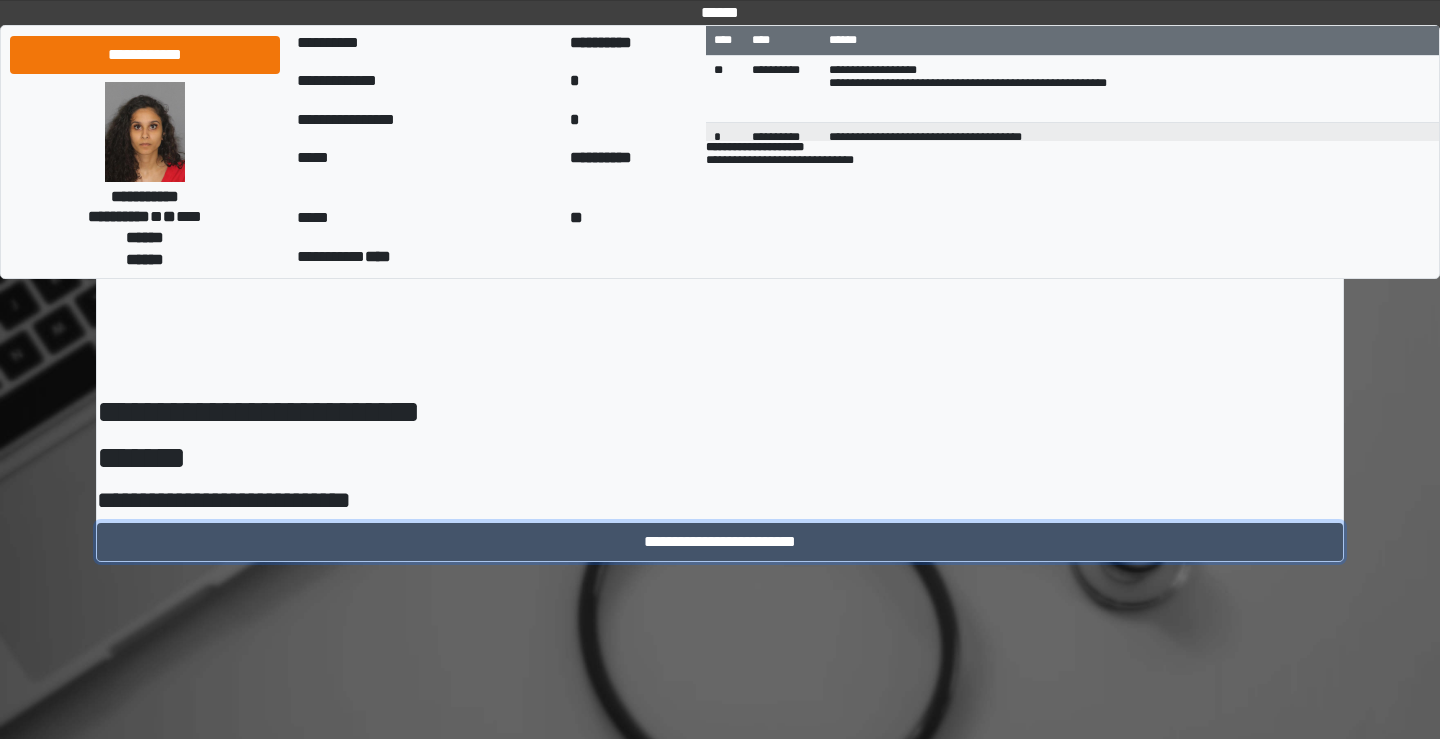 click on "**********" at bounding box center (720, 542) 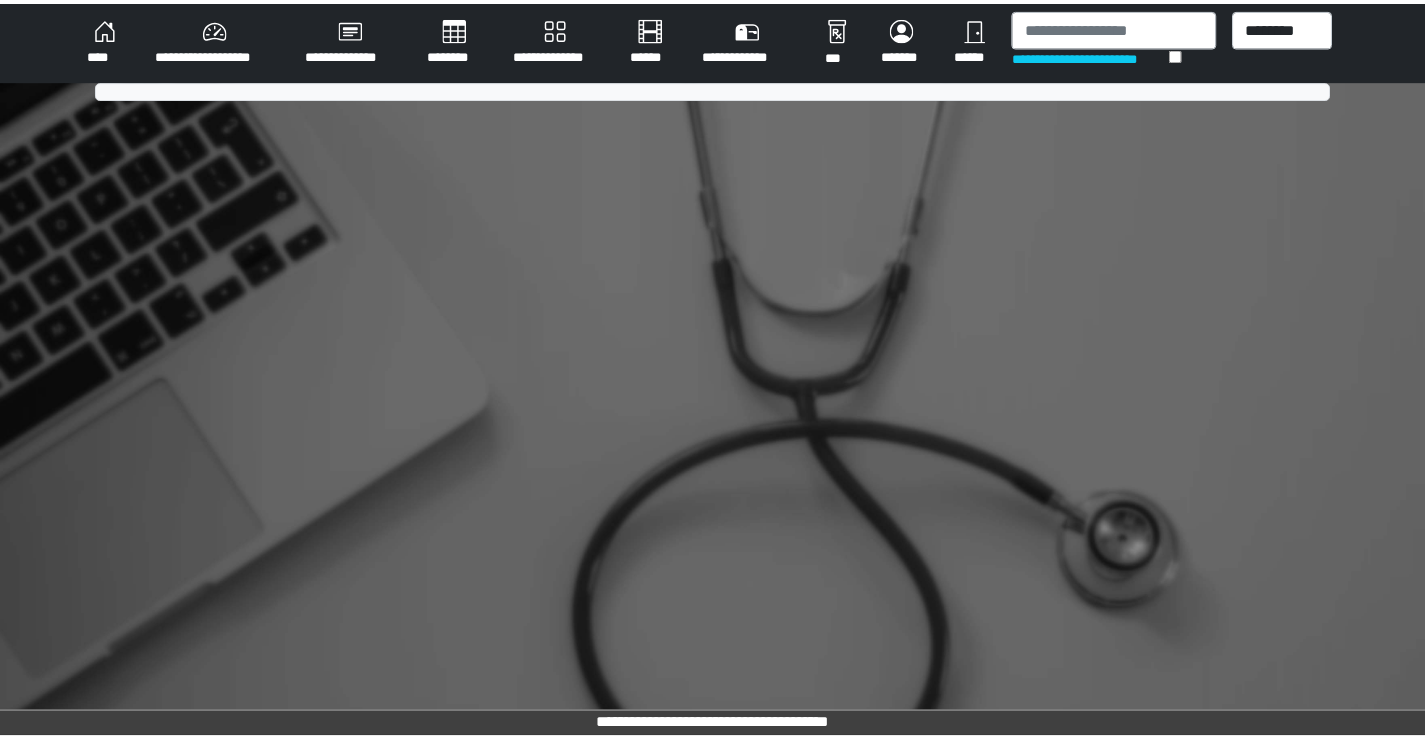 scroll, scrollTop: 0, scrollLeft: 0, axis: both 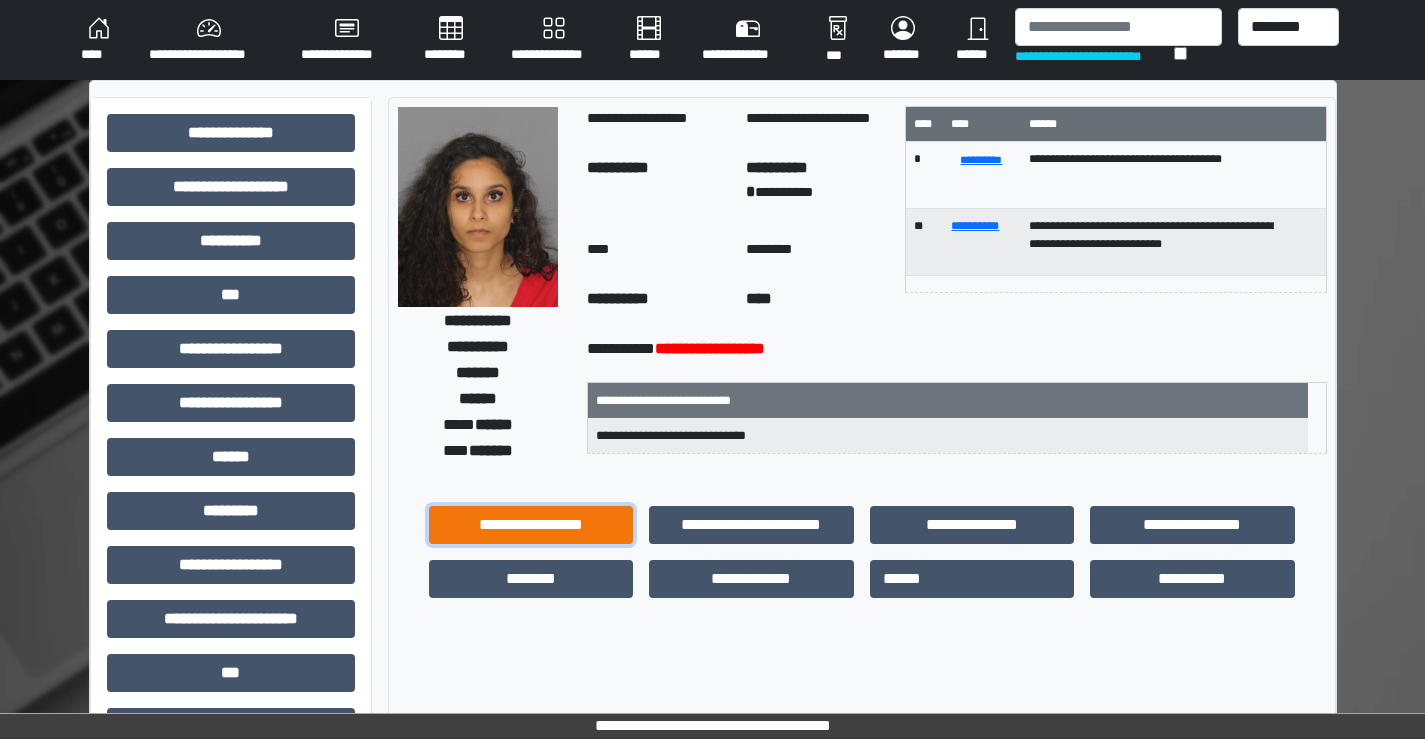 click on "**********" at bounding box center [531, 525] 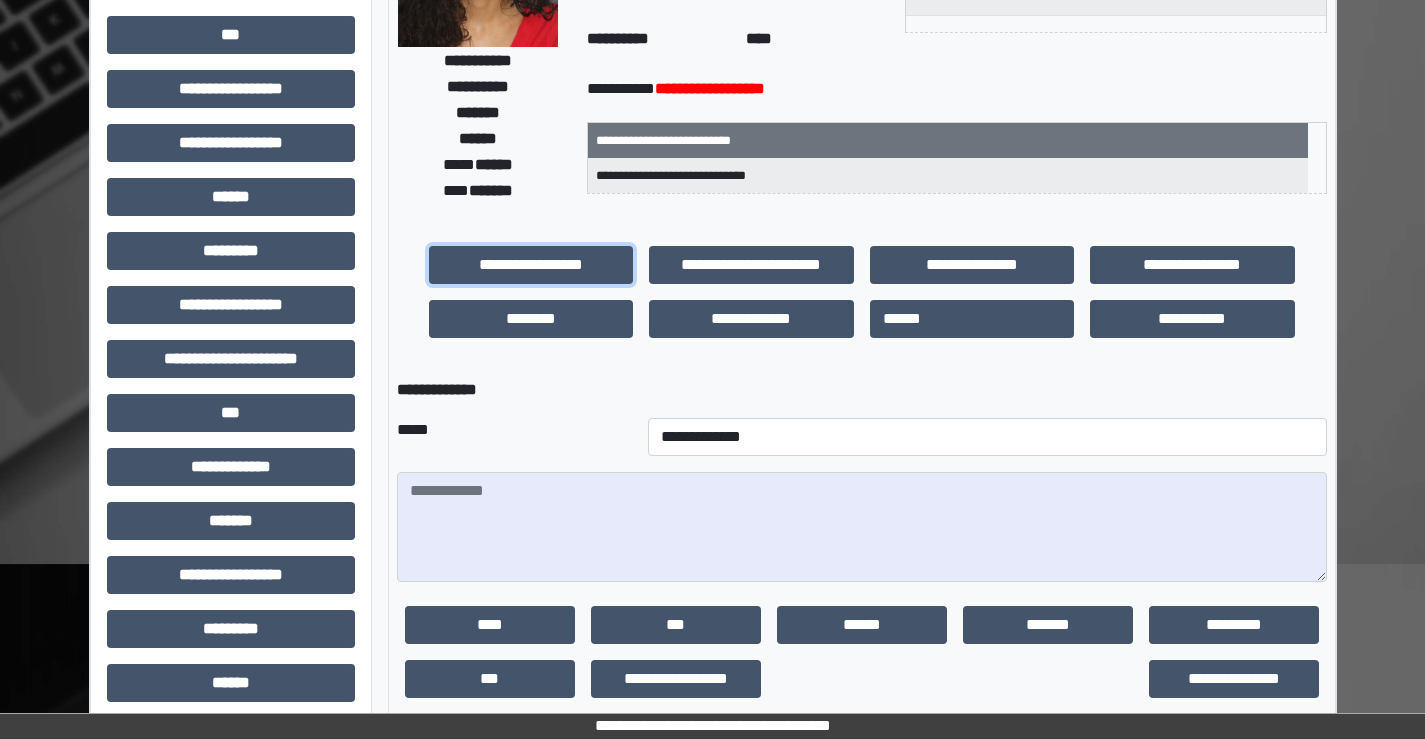 scroll, scrollTop: 300, scrollLeft: 0, axis: vertical 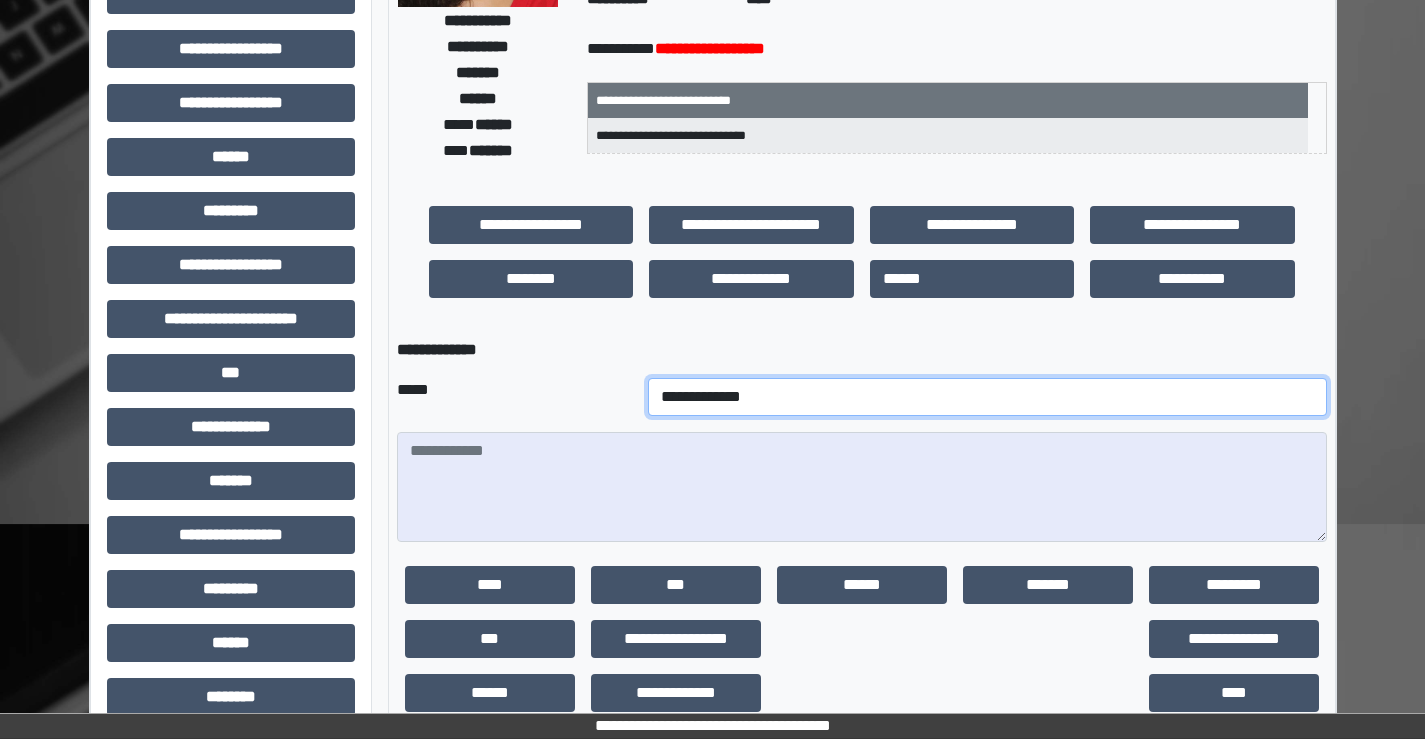 click on "**********" at bounding box center (987, 397) 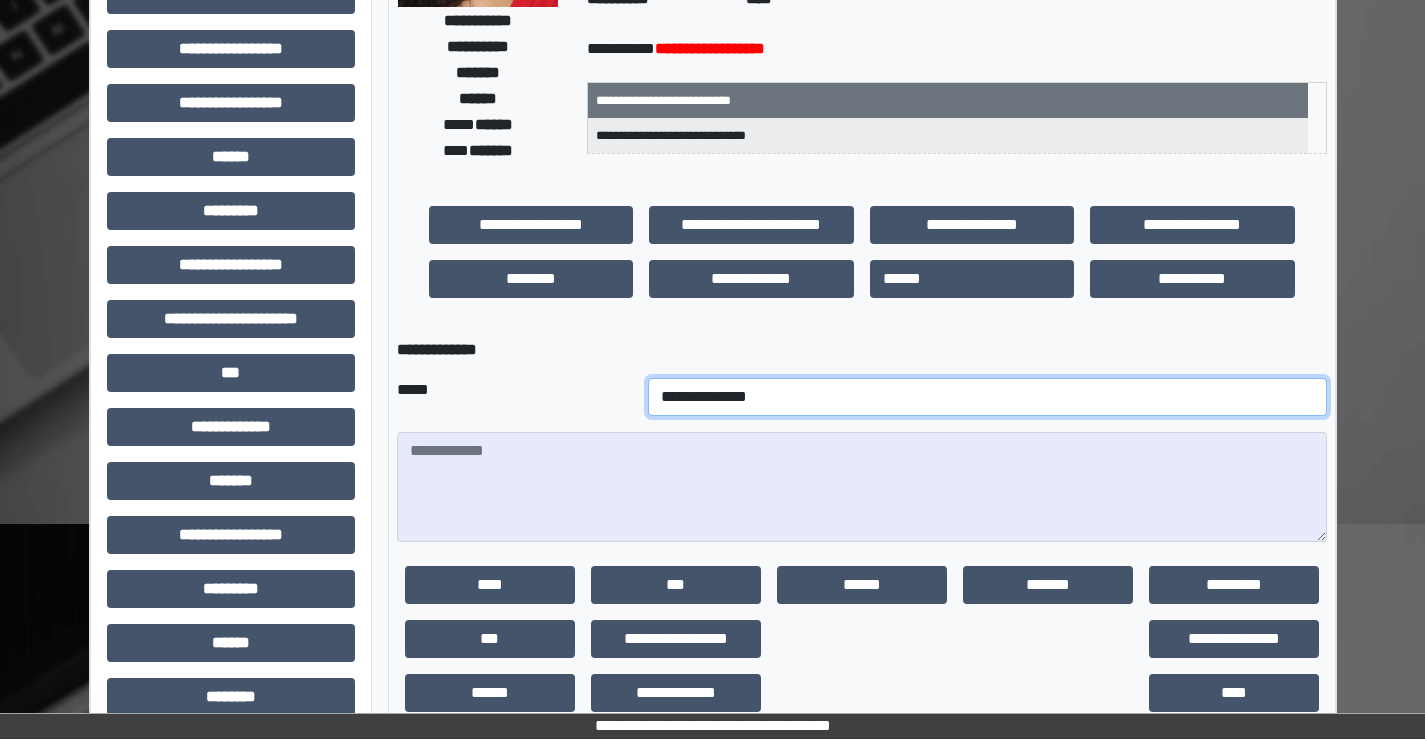 click on "**********" at bounding box center [987, 397] 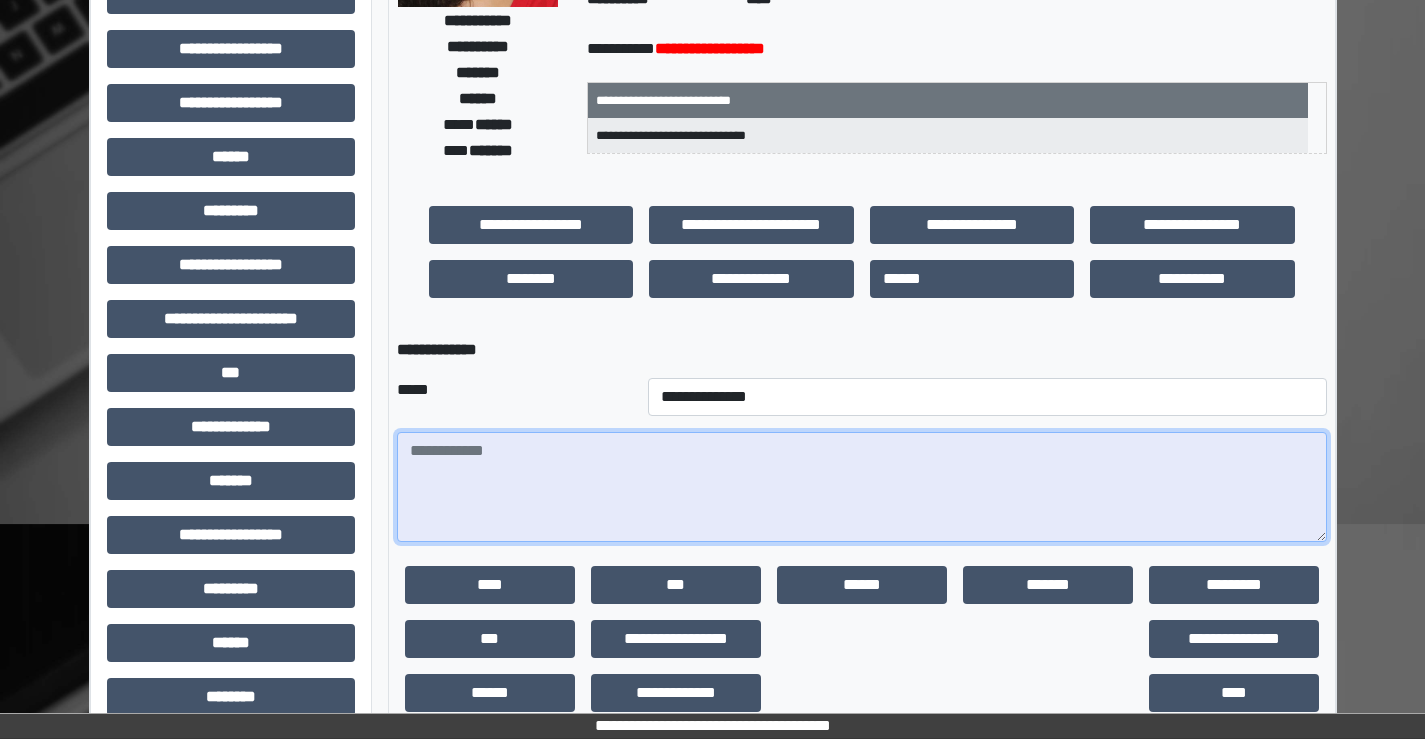 click at bounding box center (862, 487) 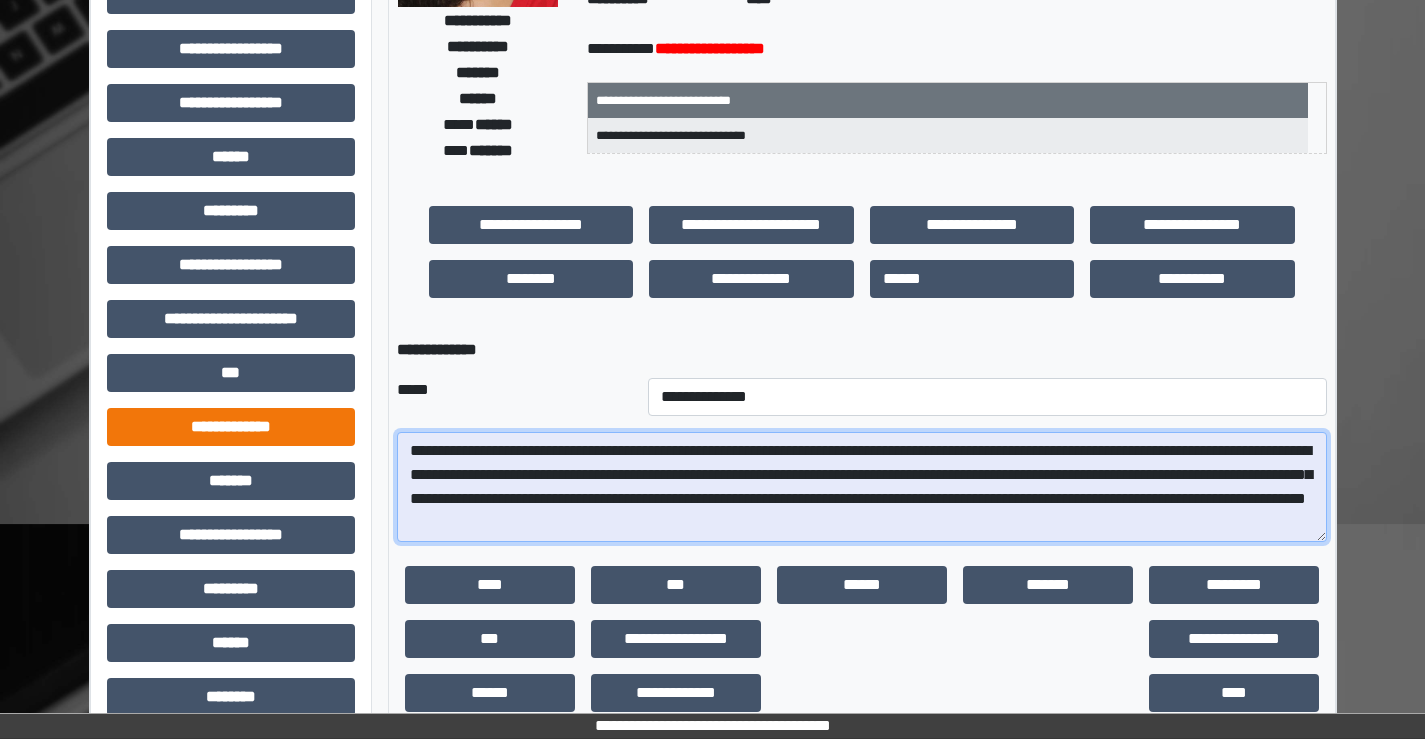 drag, startPoint x: 415, startPoint y: 443, endPoint x: 347, endPoint y: 443, distance: 68 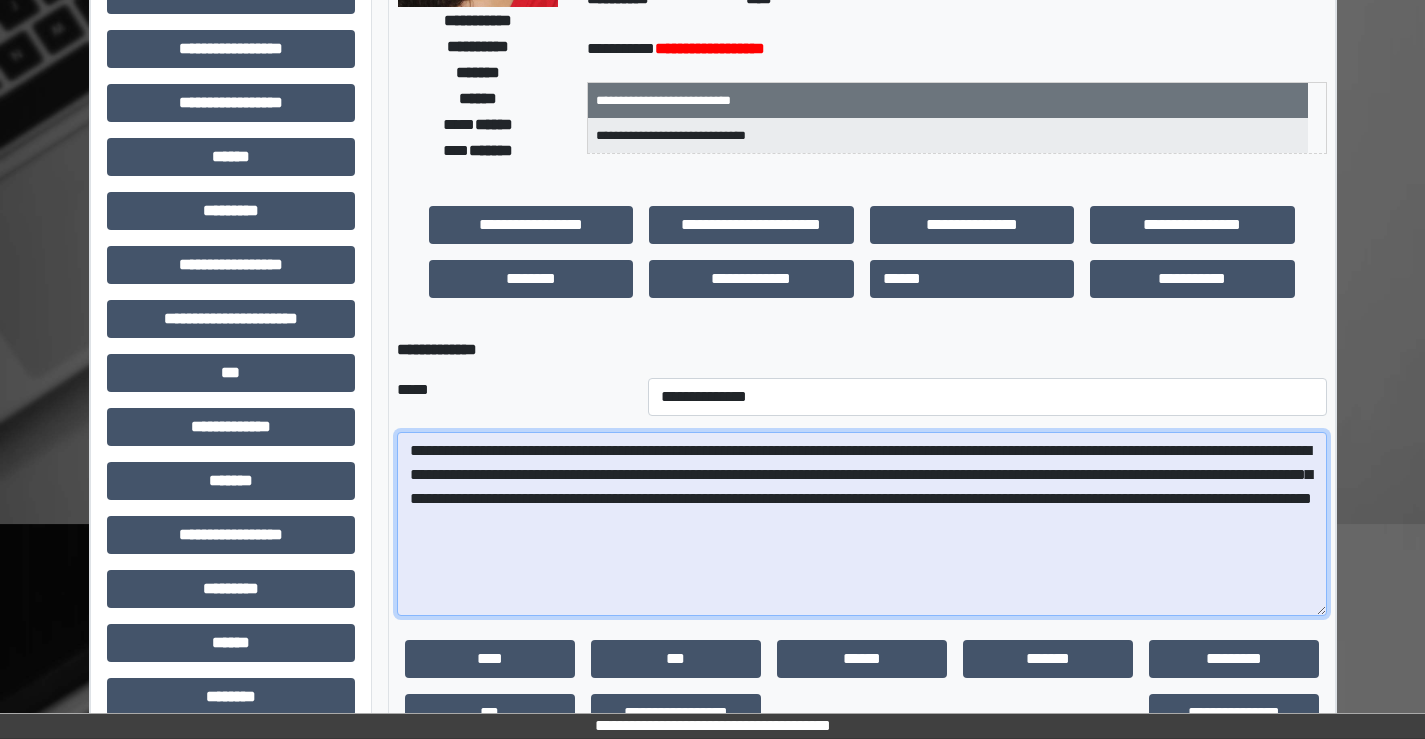drag, startPoint x: 1320, startPoint y: 537, endPoint x: 1344, endPoint y: 611, distance: 77.7946 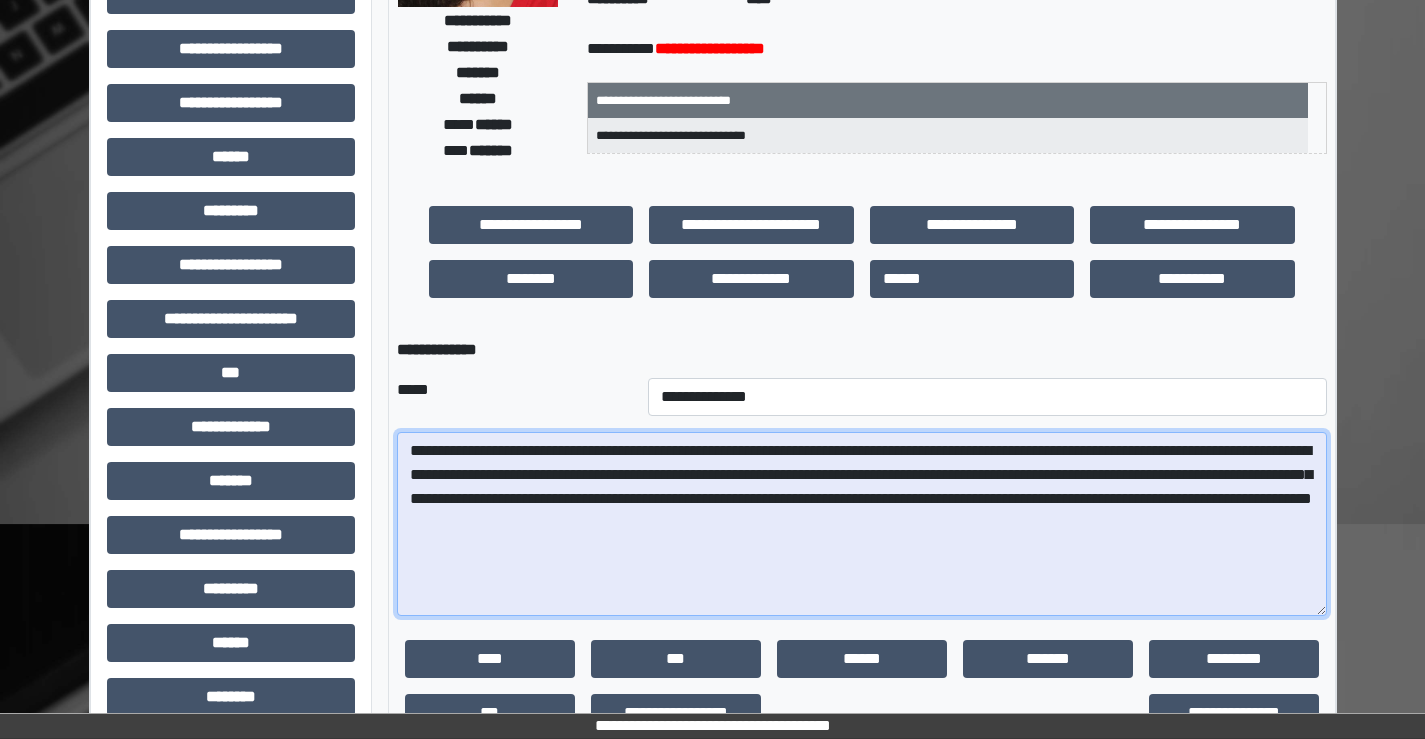 click on "**********" at bounding box center (862, 524) 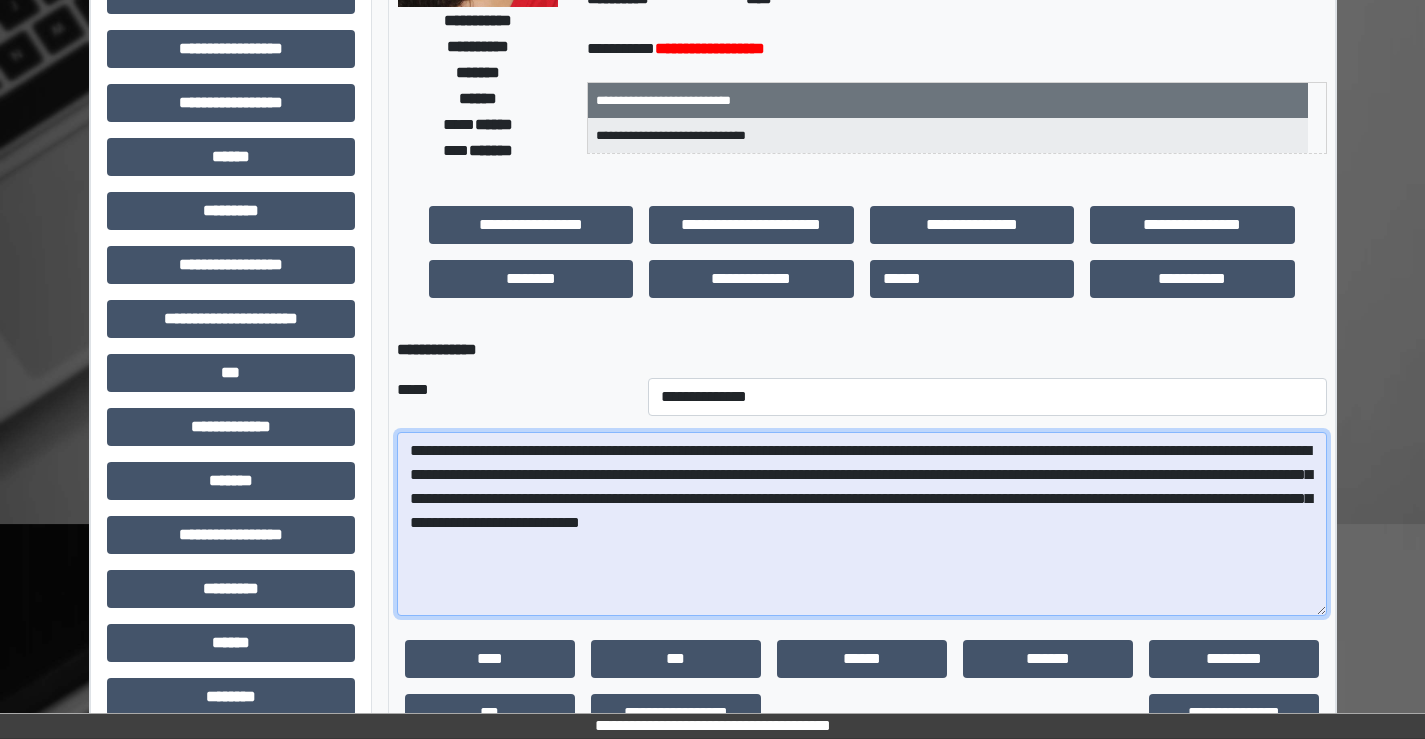 drag, startPoint x: 795, startPoint y: 498, endPoint x: 1091, endPoint y: 496, distance: 296.00674 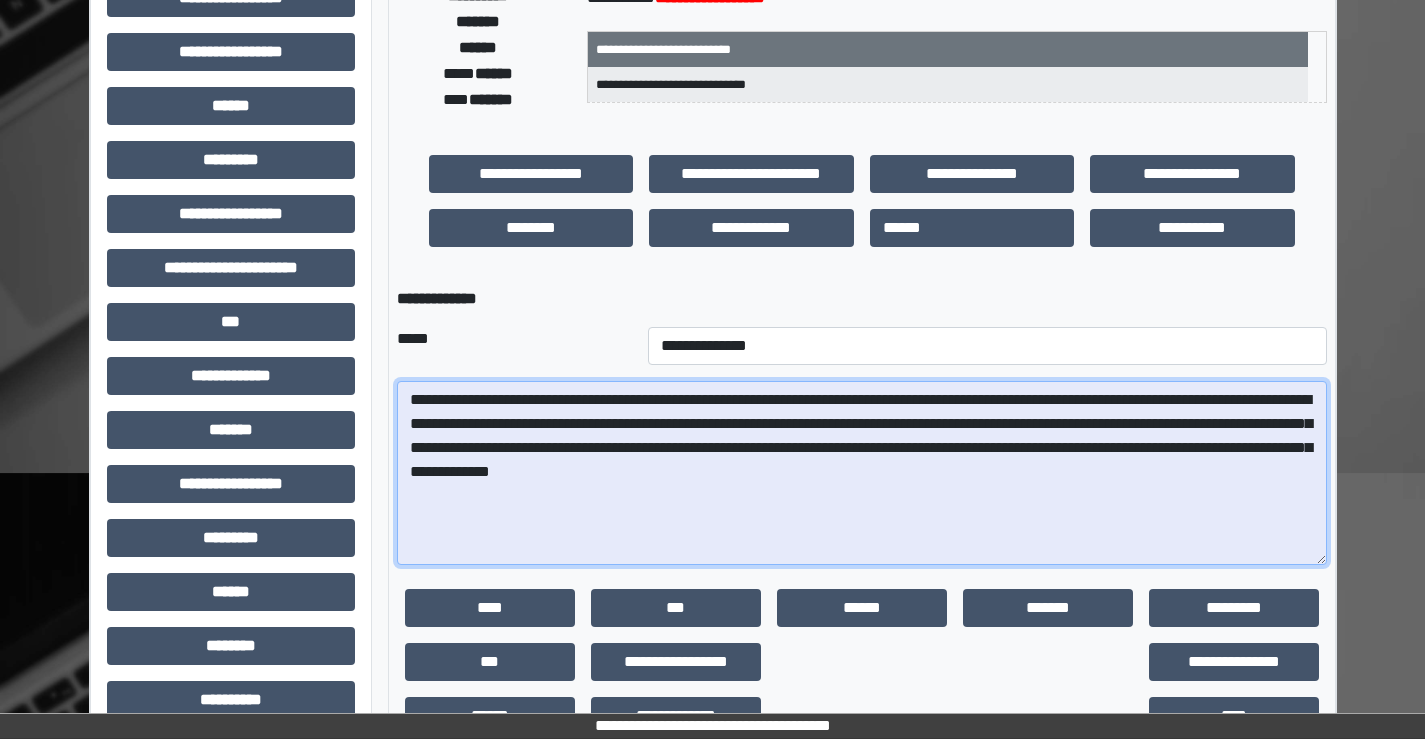 scroll, scrollTop: 400, scrollLeft: 0, axis: vertical 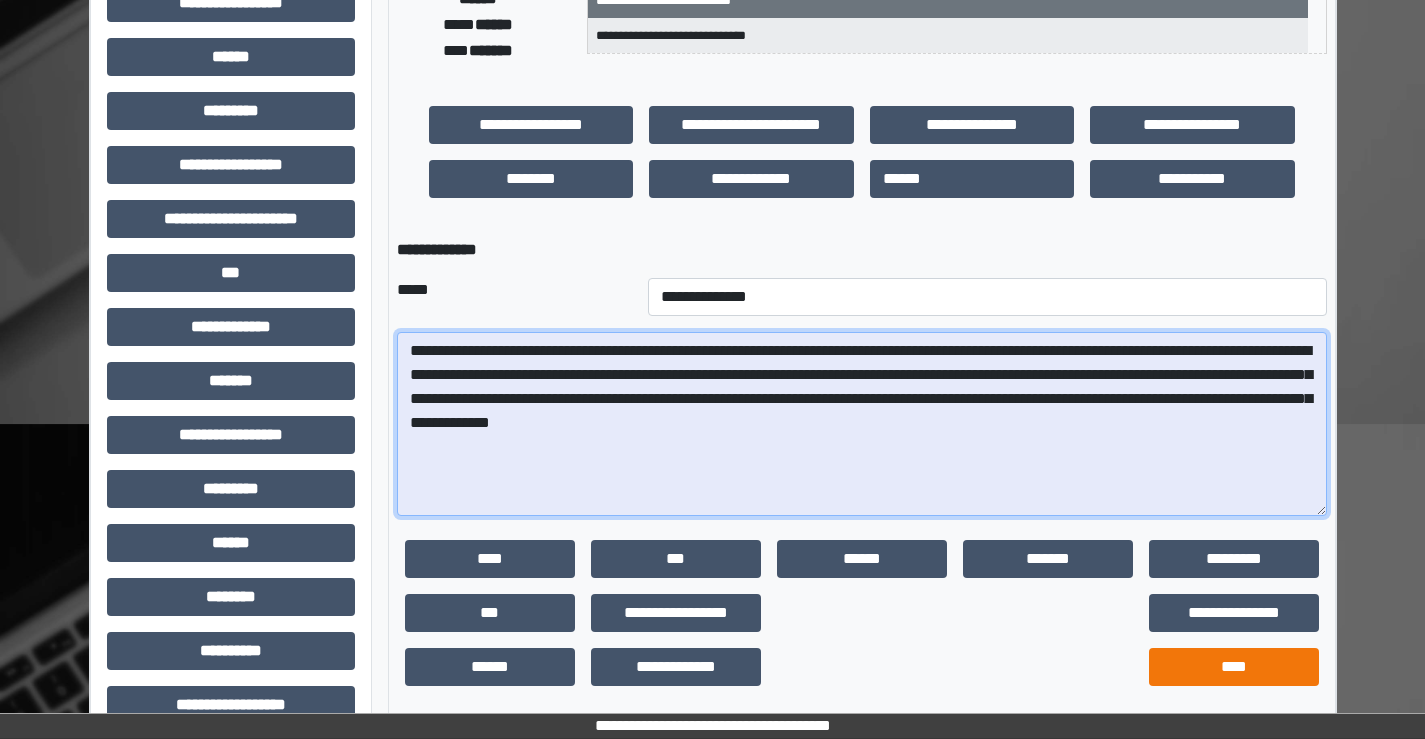 type on "**********" 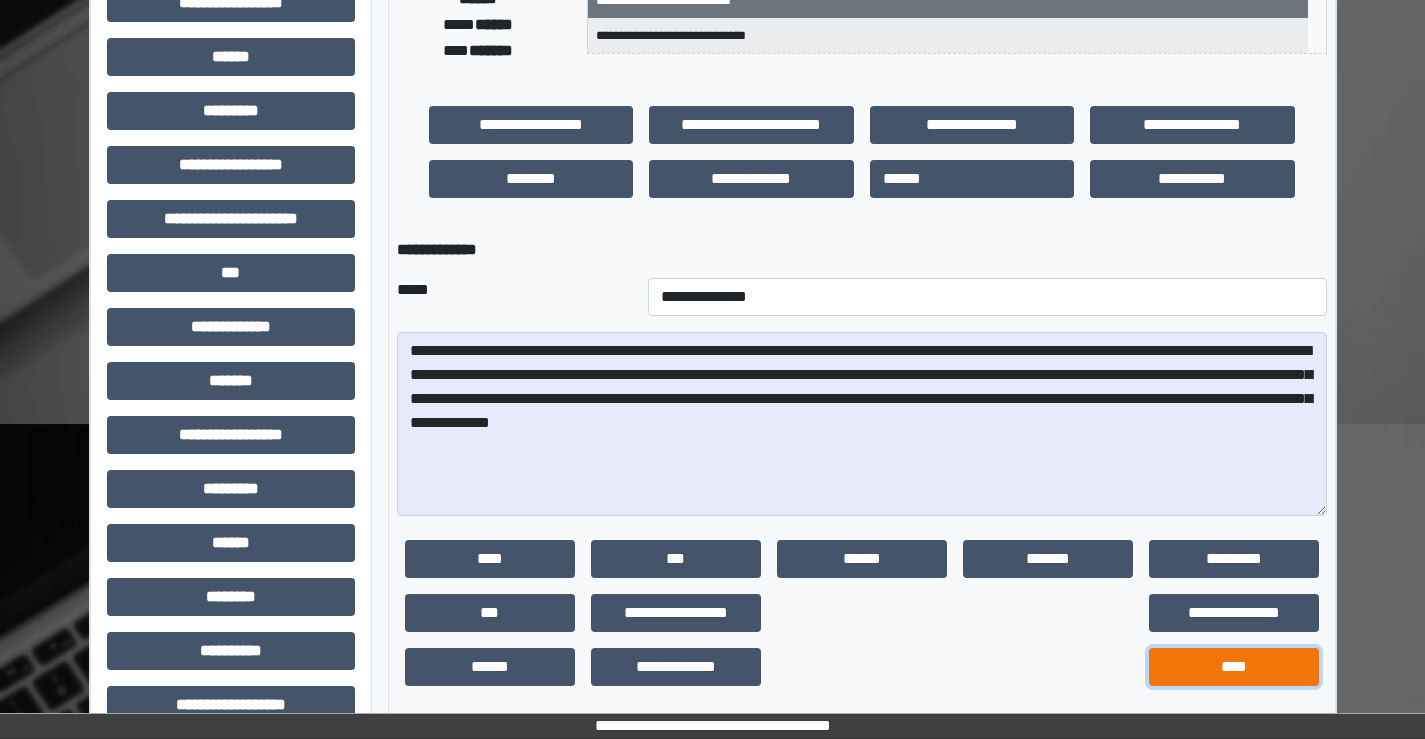 click on "****" at bounding box center (1234, 667) 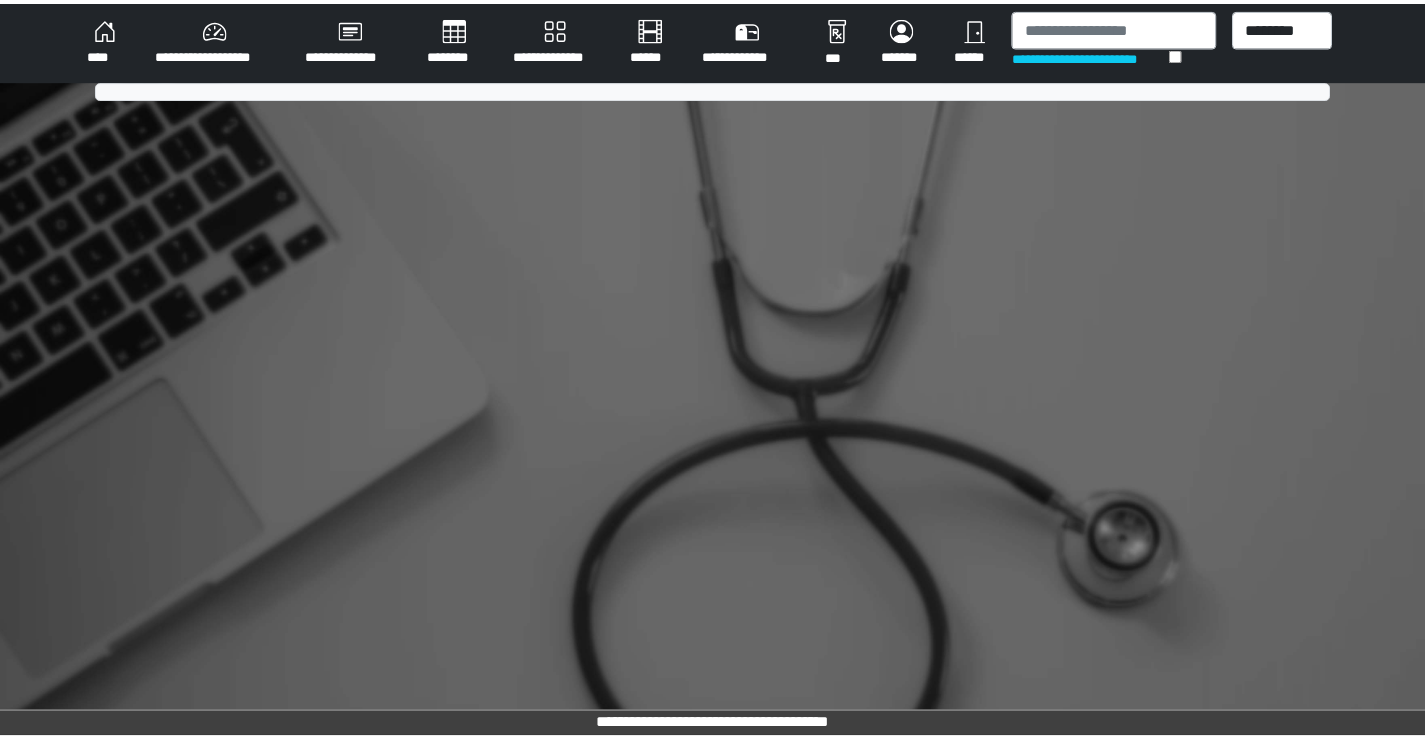 scroll, scrollTop: 0, scrollLeft: 0, axis: both 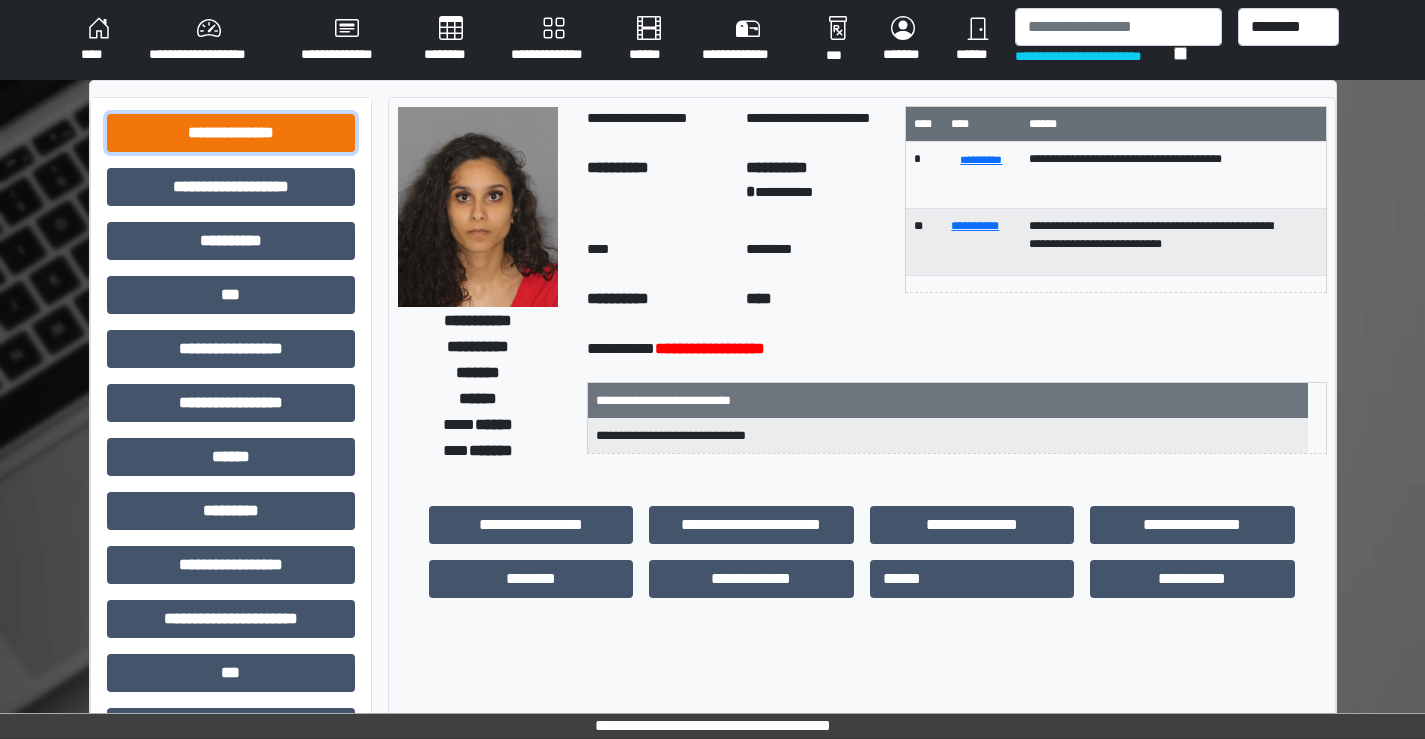click on "**********" at bounding box center (231, 133) 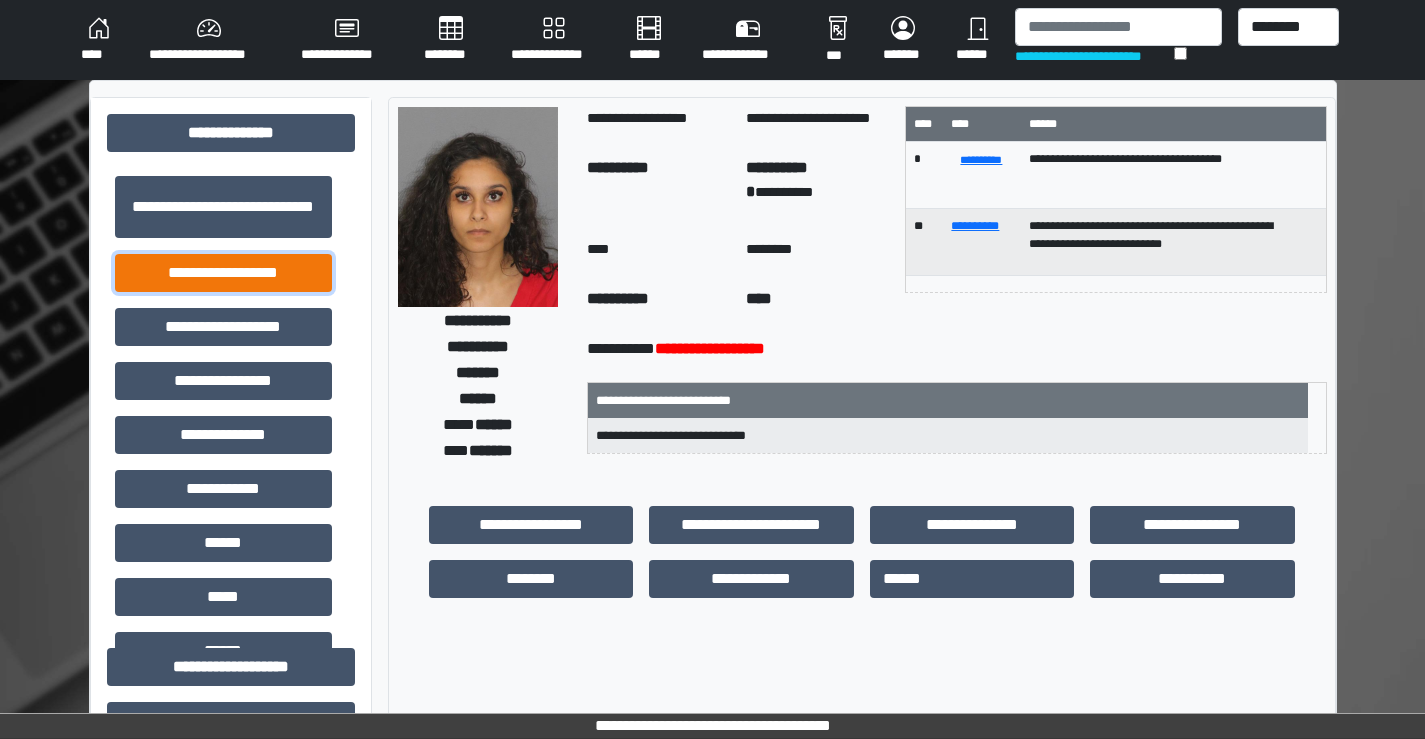 click on "**********" at bounding box center (223, 273) 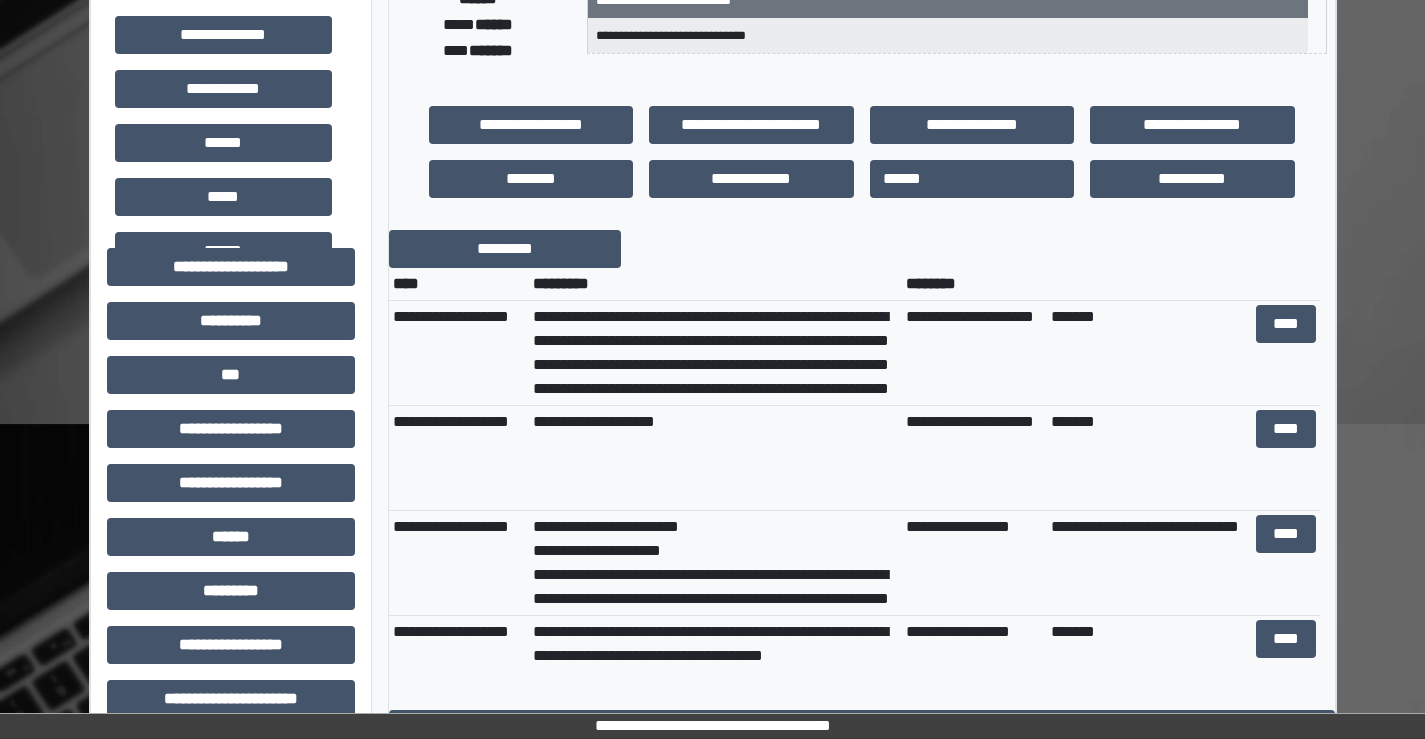 scroll, scrollTop: 0, scrollLeft: 0, axis: both 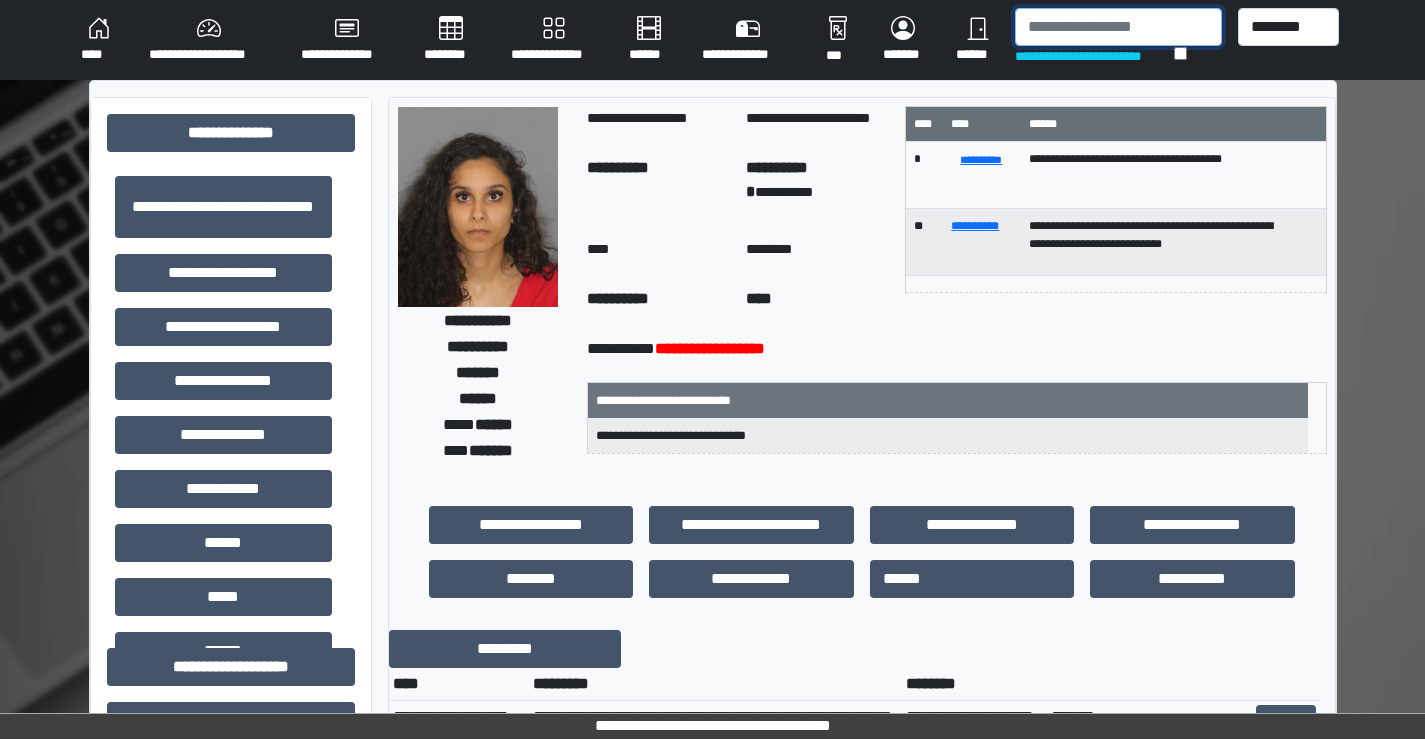 click at bounding box center [1118, 27] 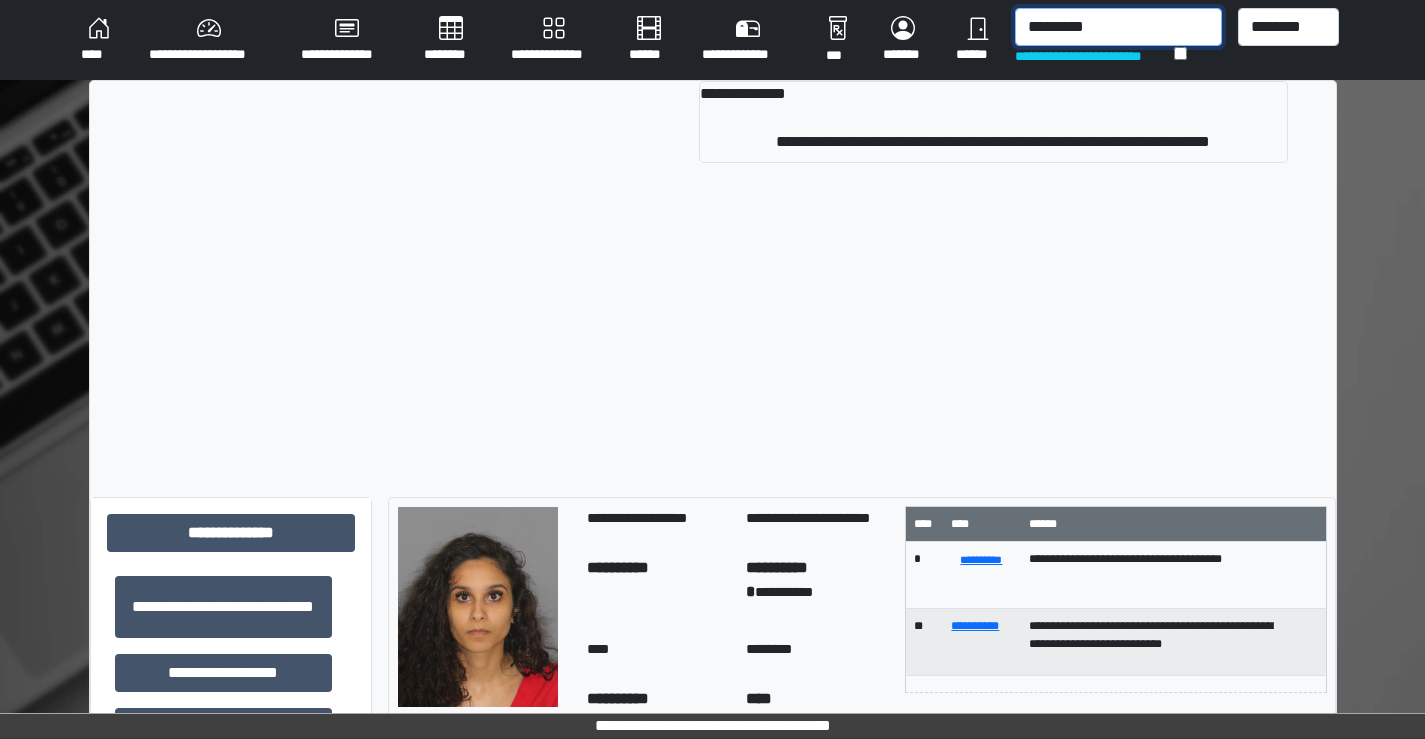 type on "*********" 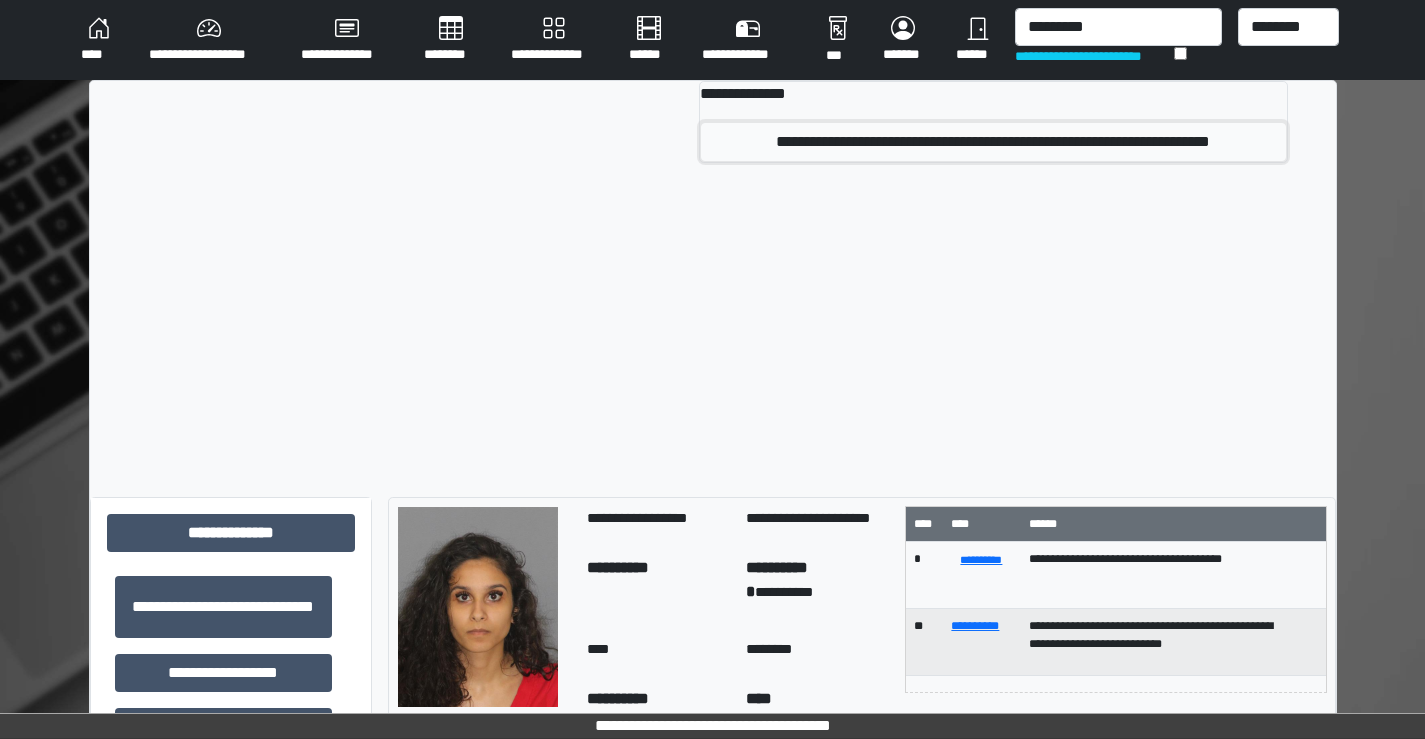 click on "**********" at bounding box center (993, 142) 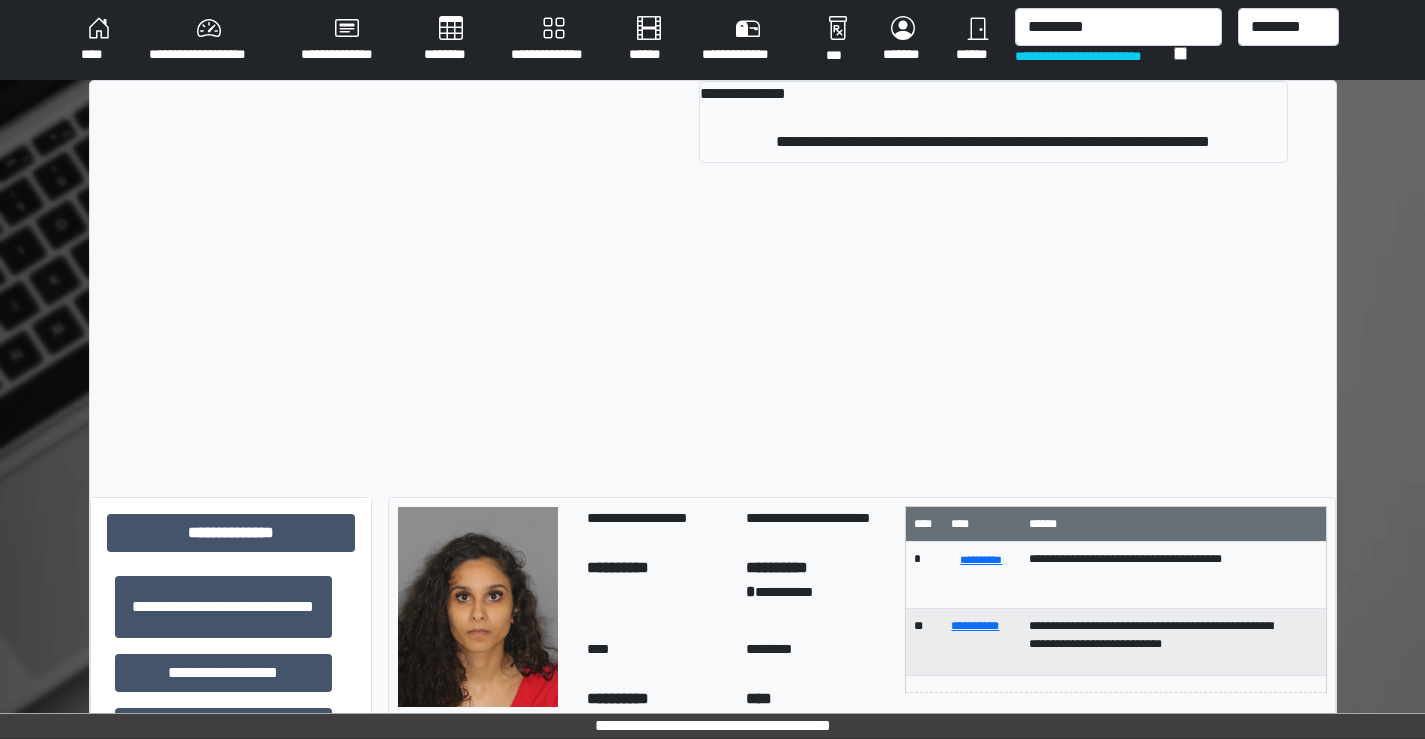 type 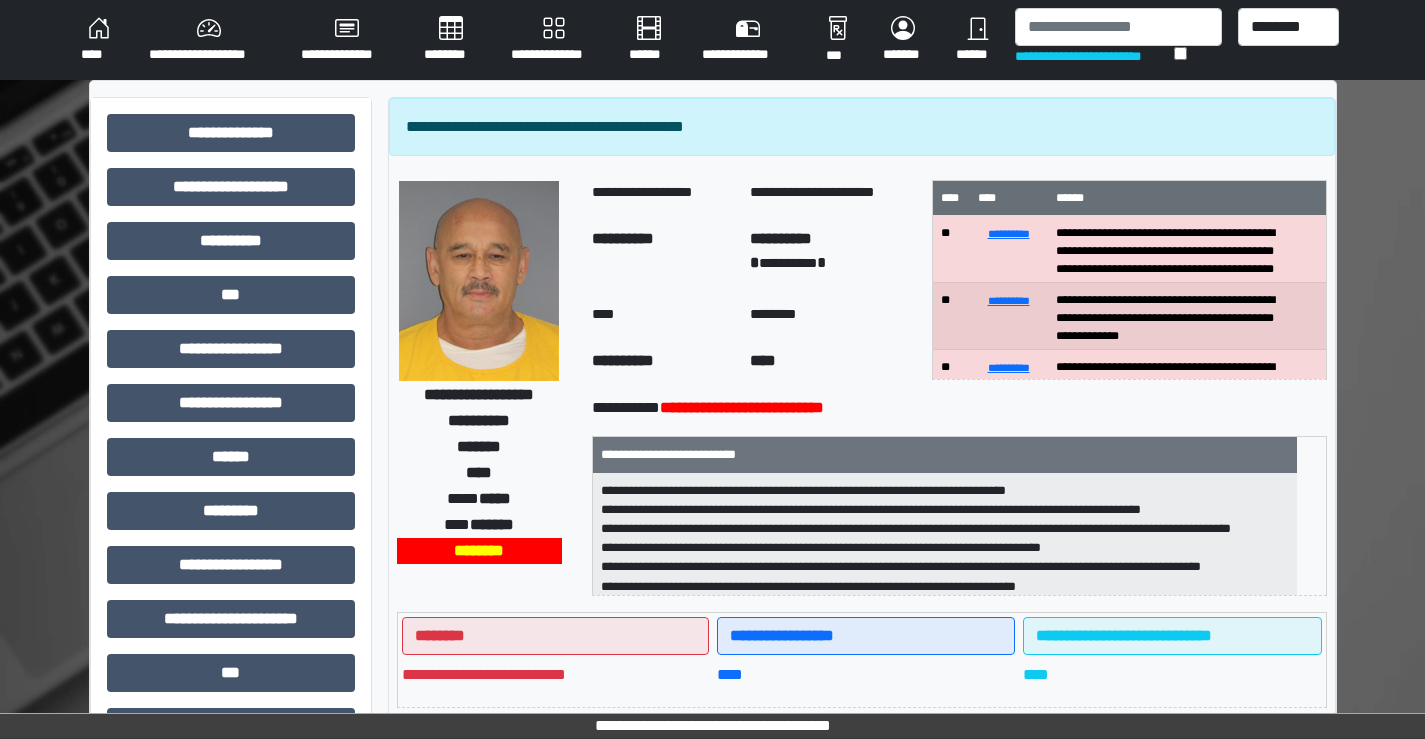 scroll, scrollTop: 4, scrollLeft: 0, axis: vertical 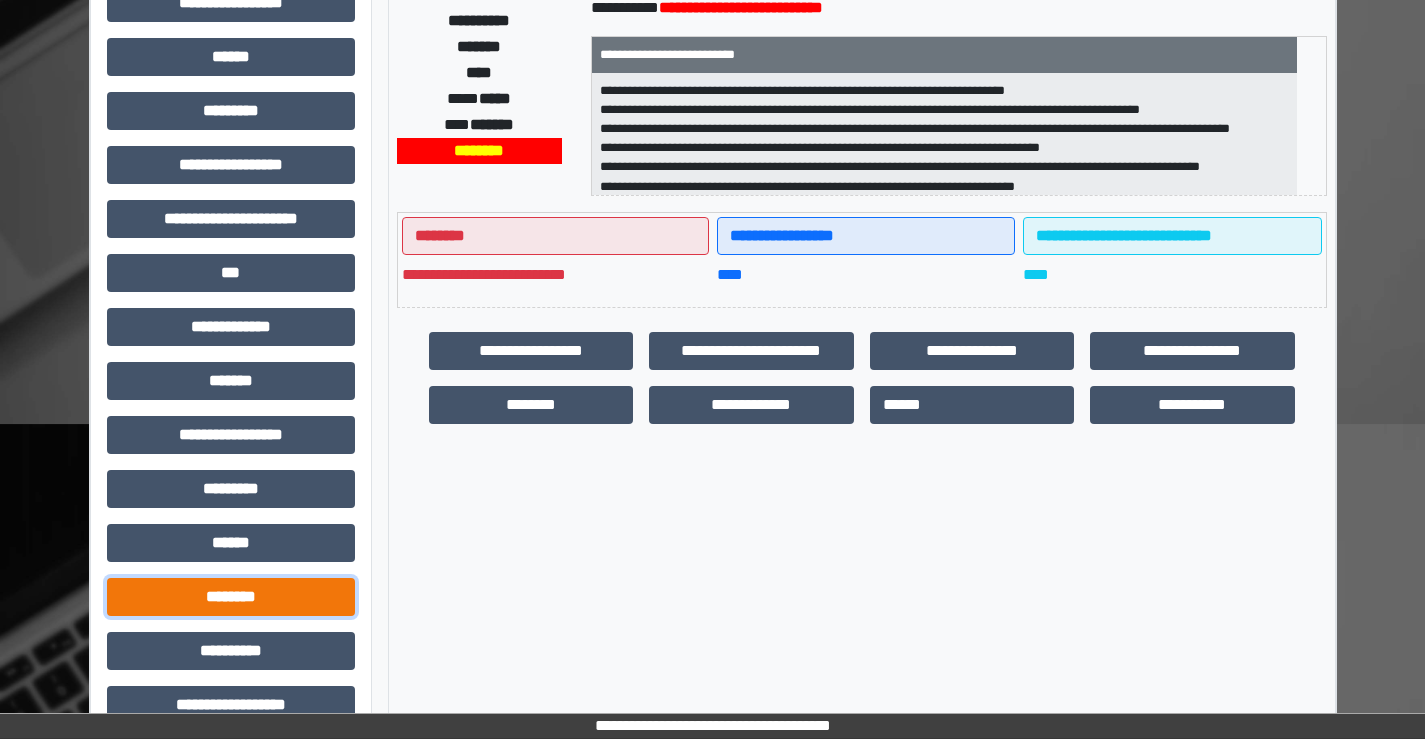 click on "********" at bounding box center [231, 597] 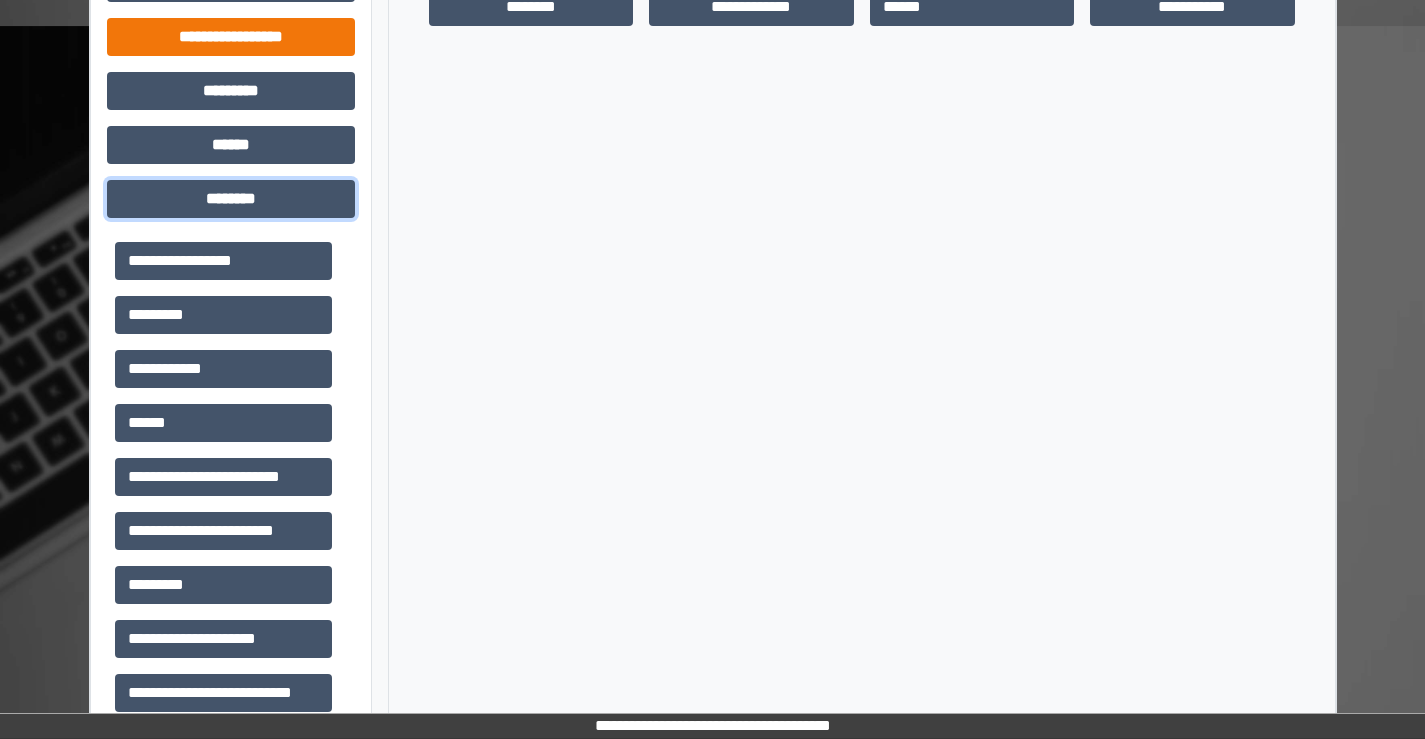scroll, scrollTop: 800, scrollLeft: 0, axis: vertical 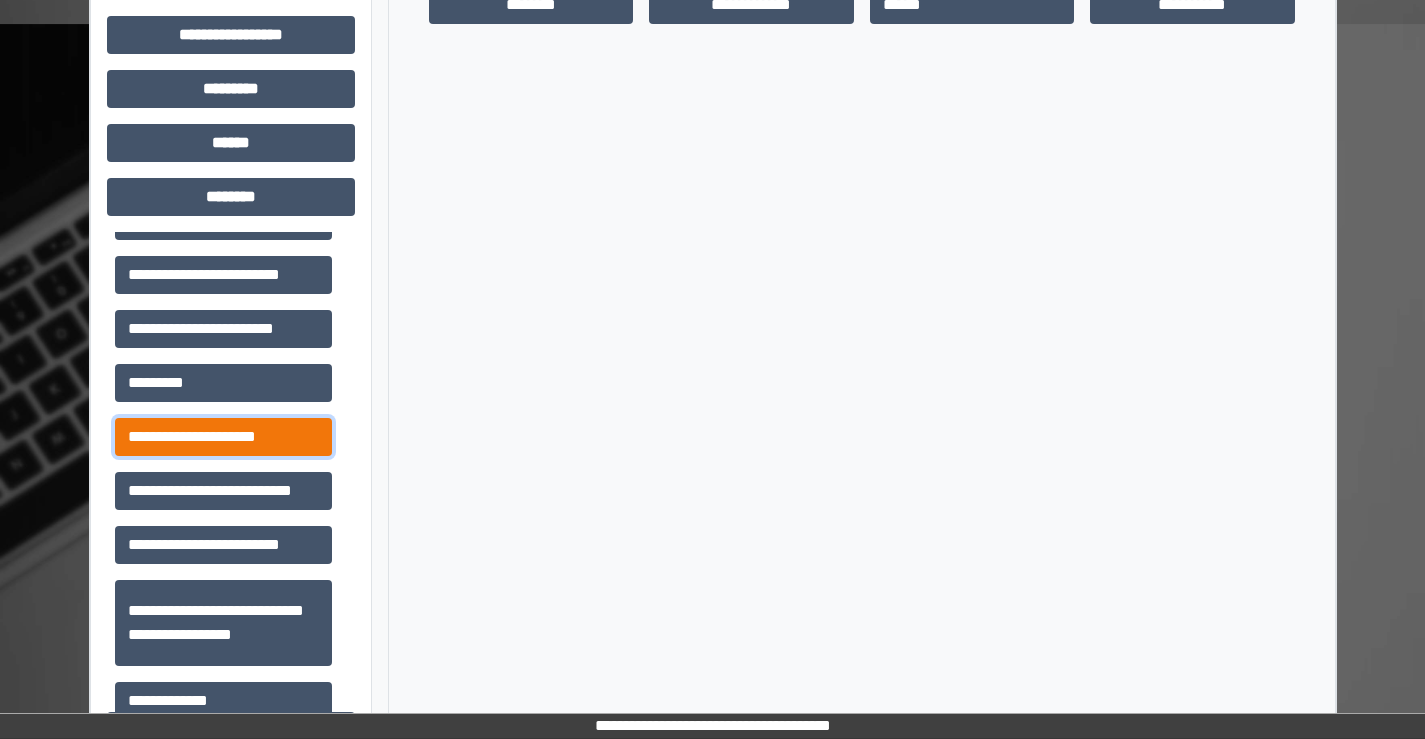 click on "**********" at bounding box center (223, 437) 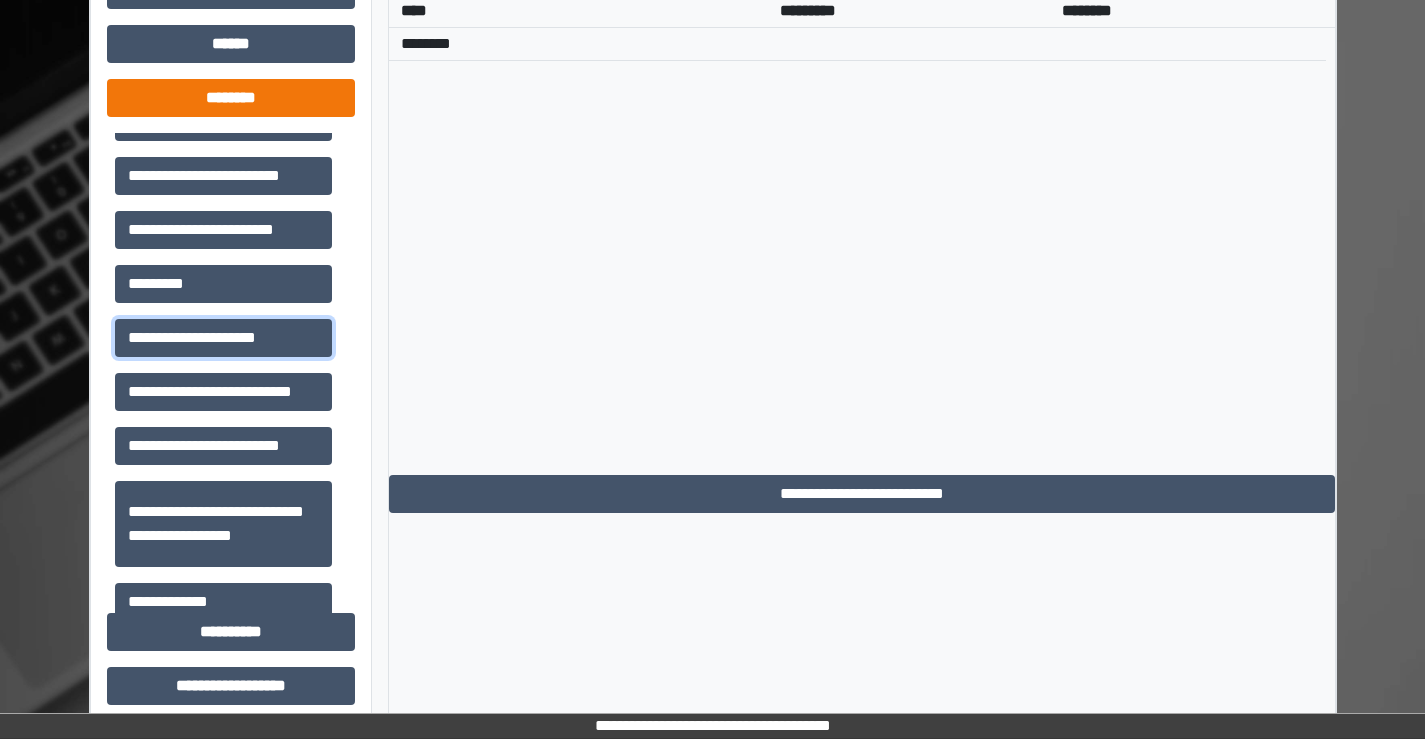 scroll, scrollTop: 900, scrollLeft: 0, axis: vertical 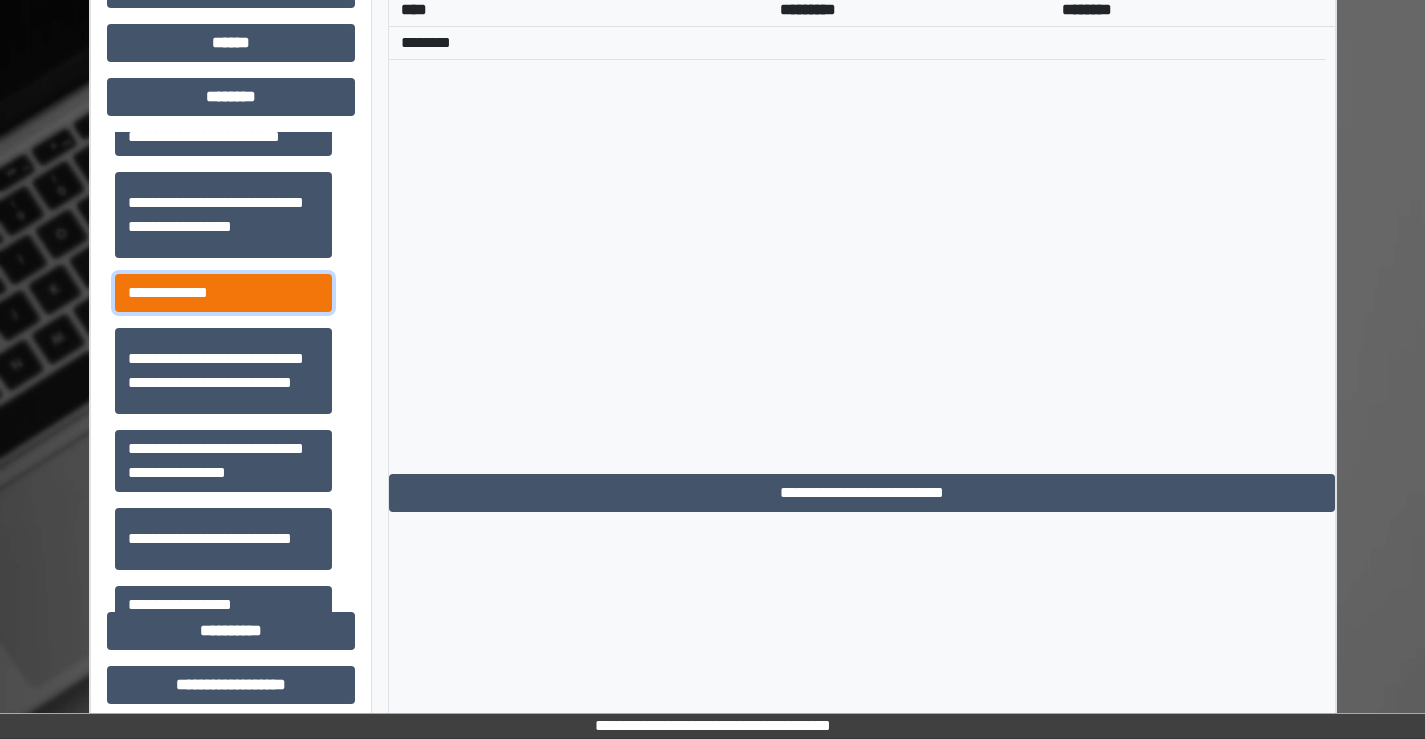 click on "**********" at bounding box center (223, 293) 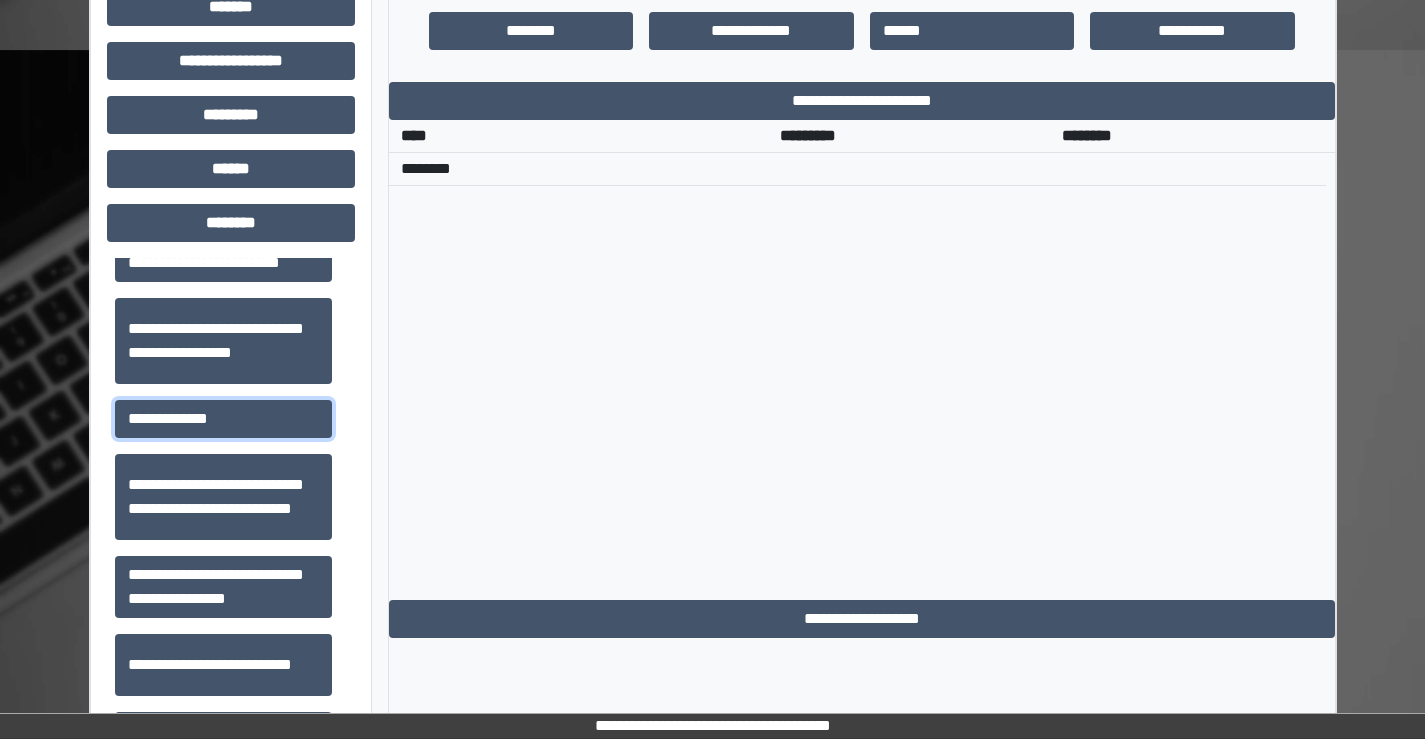 scroll, scrollTop: 800, scrollLeft: 0, axis: vertical 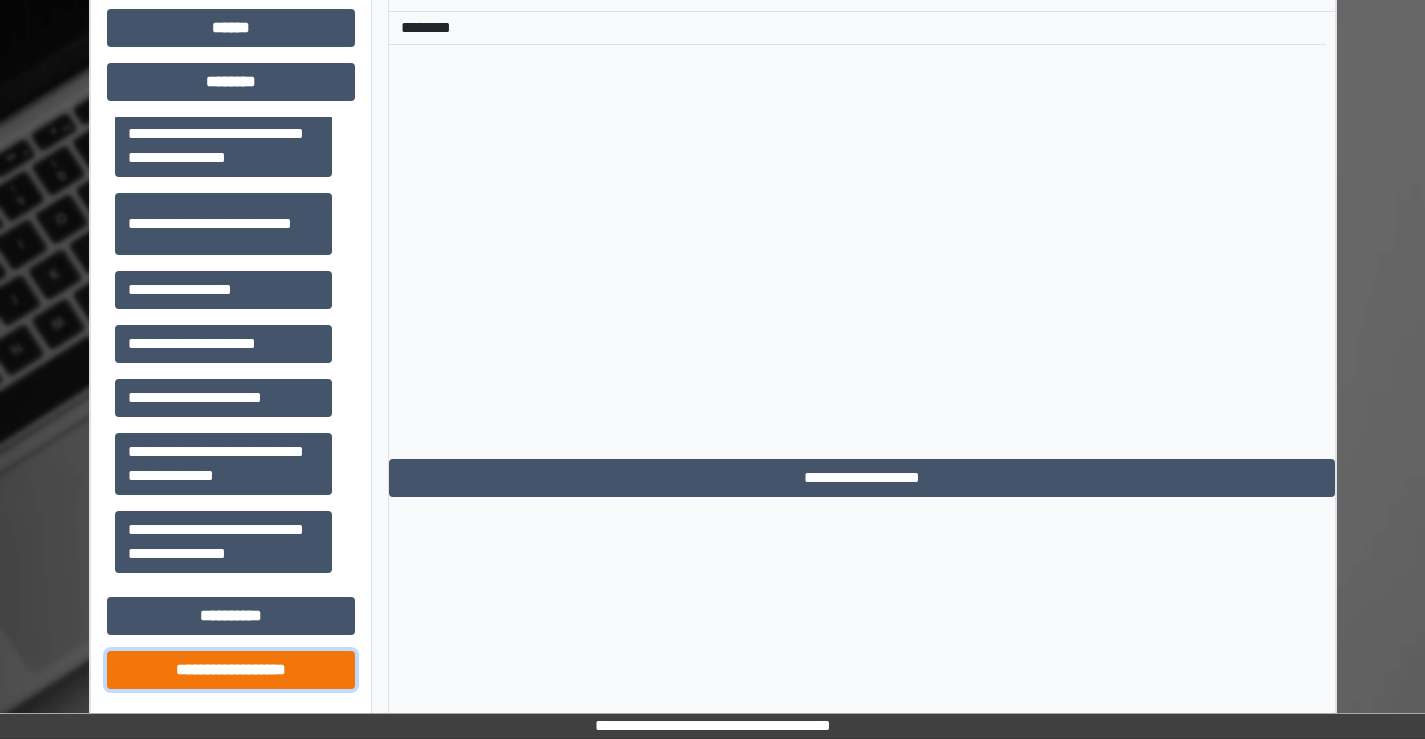 click on "**********" at bounding box center (231, 670) 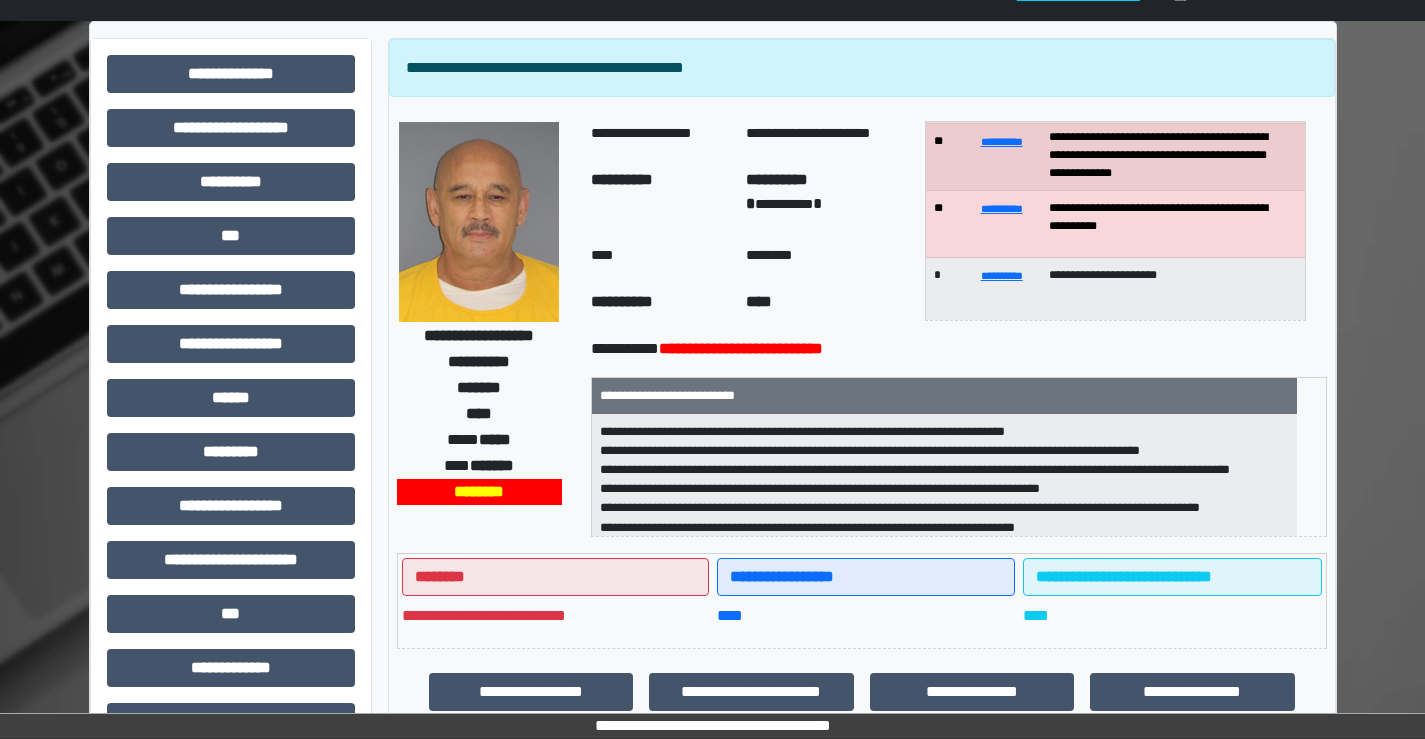 scroll, scrollTop: 15, scrollLeft: 0, axis: vertical 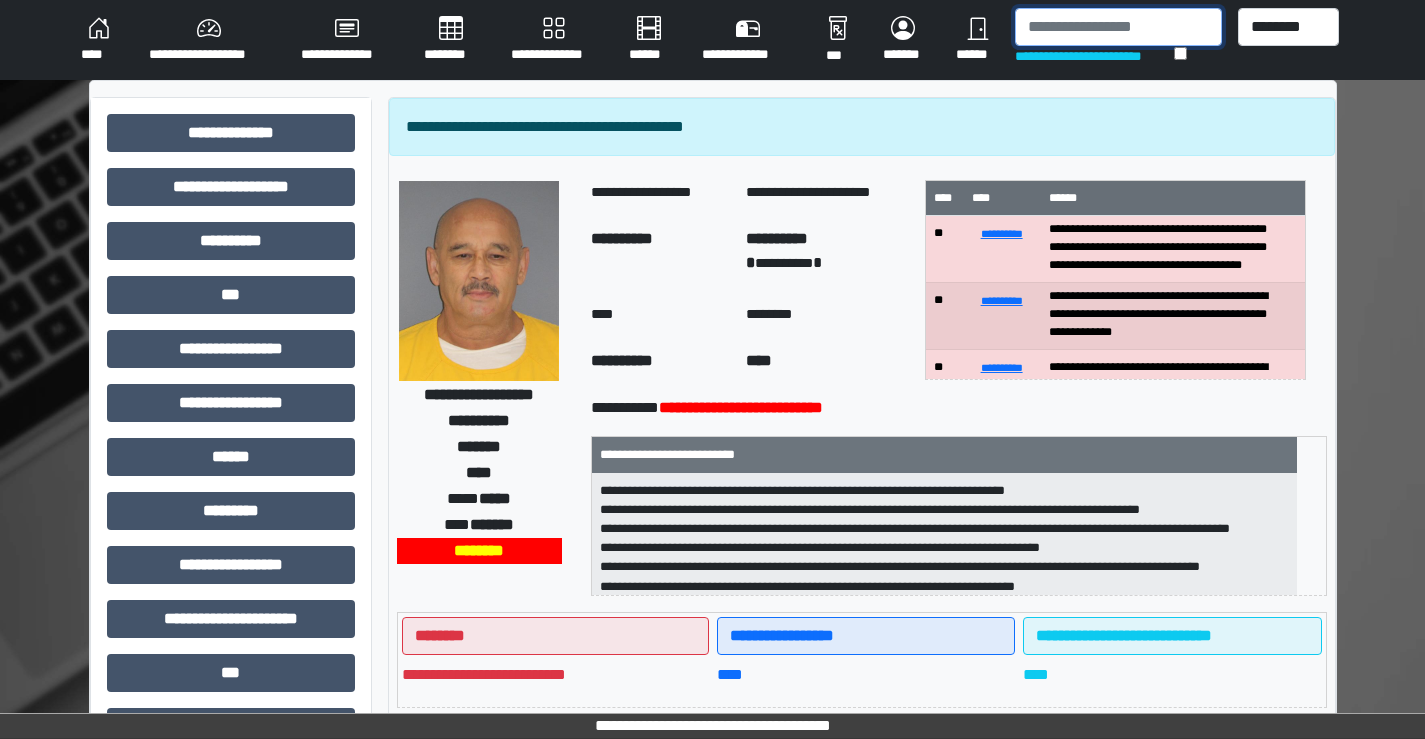 click at bounding box center [1118, 27] 